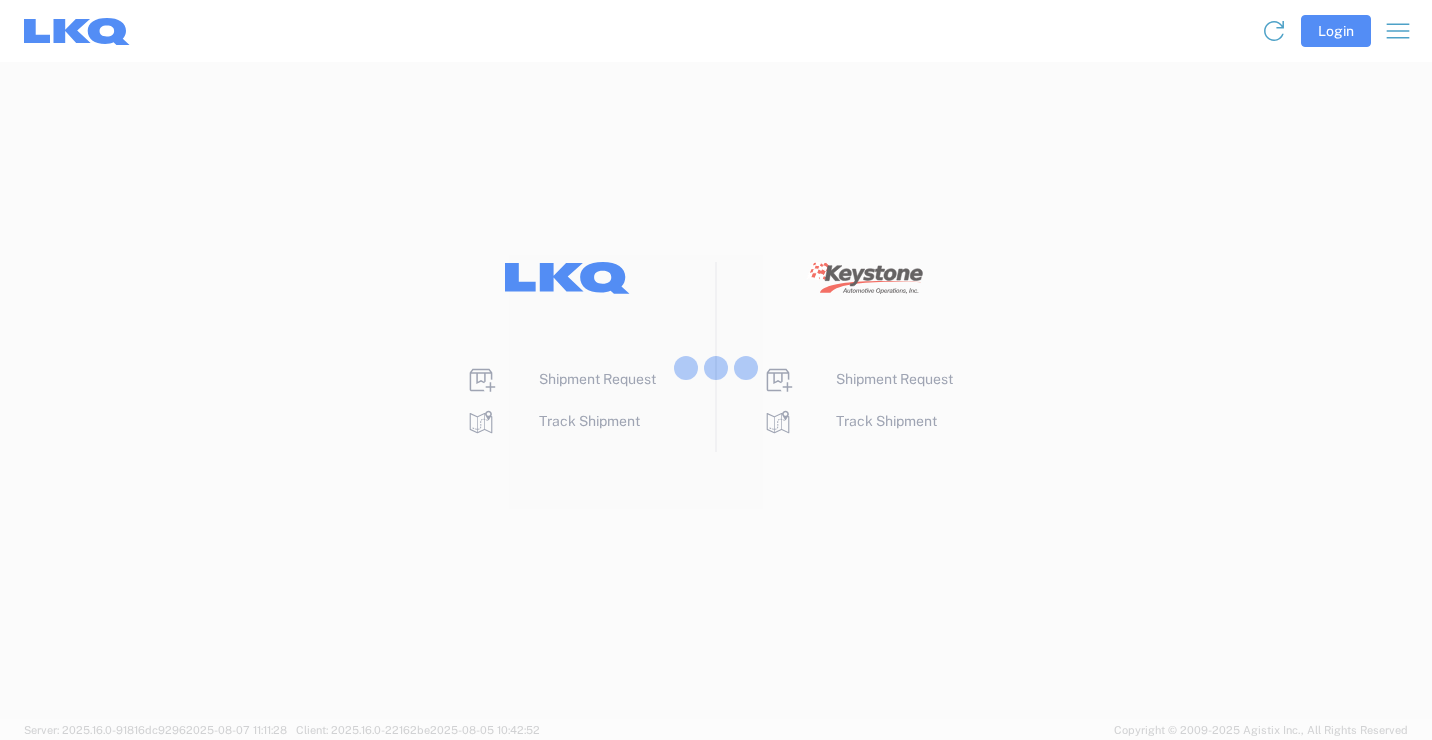 scroll, scrollTop: 0, scrollLeft: 0, axis: both 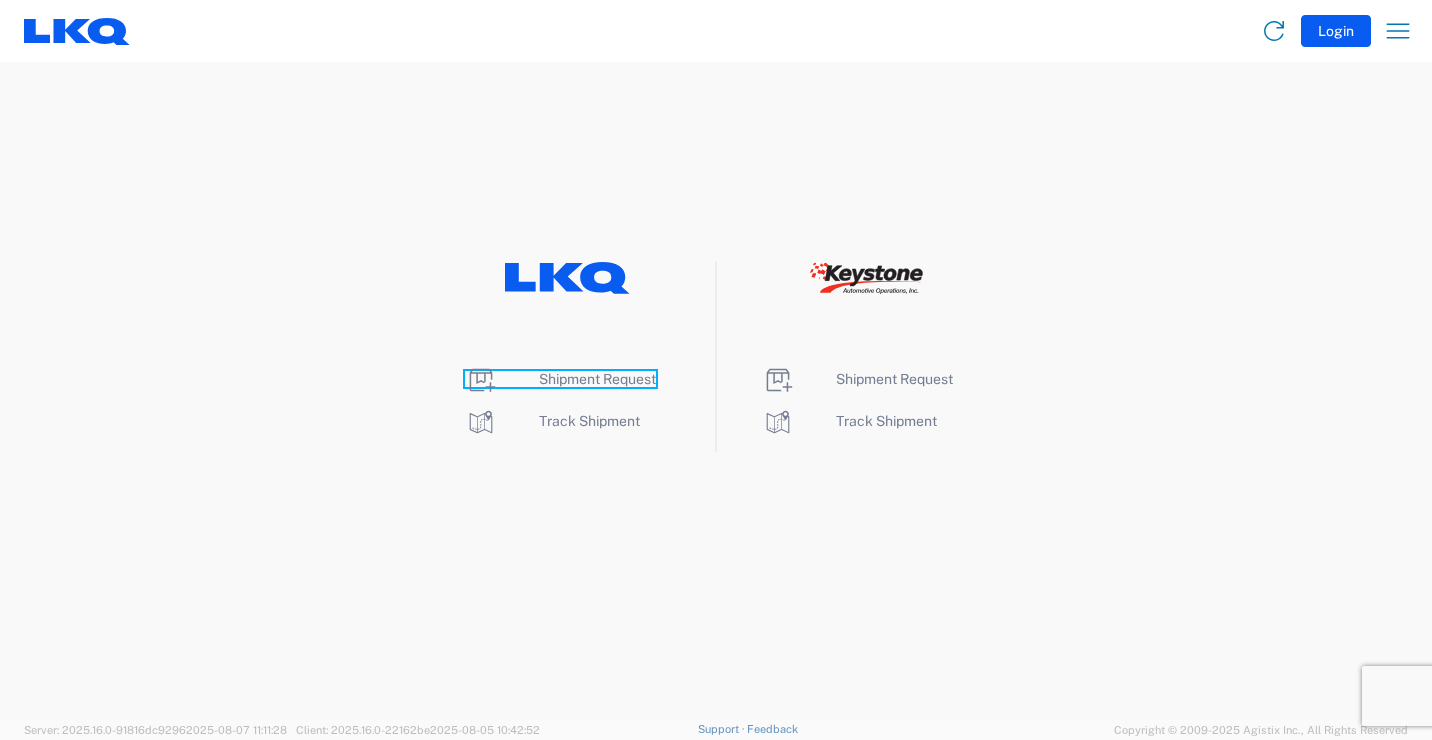 click on "Shipment Request" 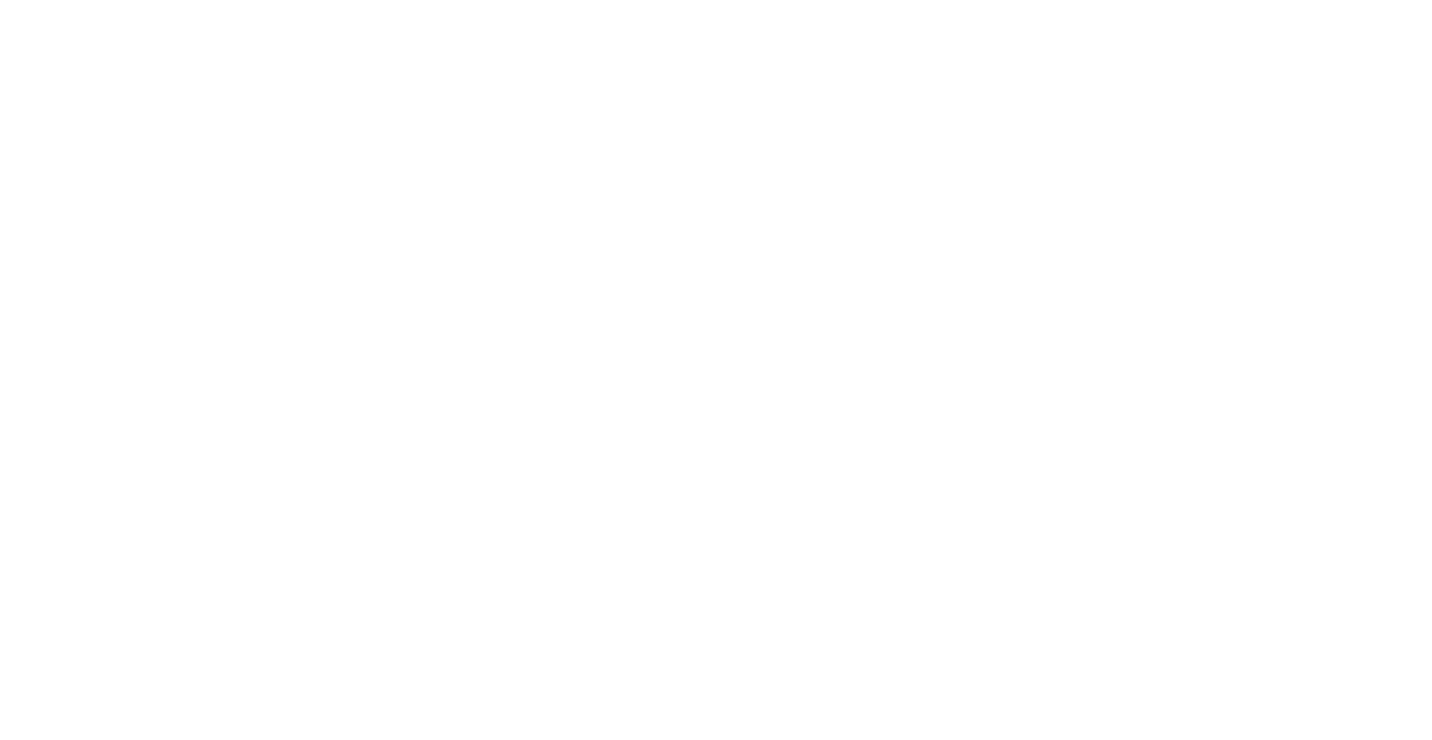 scroll, scrollTop: 0, scrollLeft: 0, axis: both 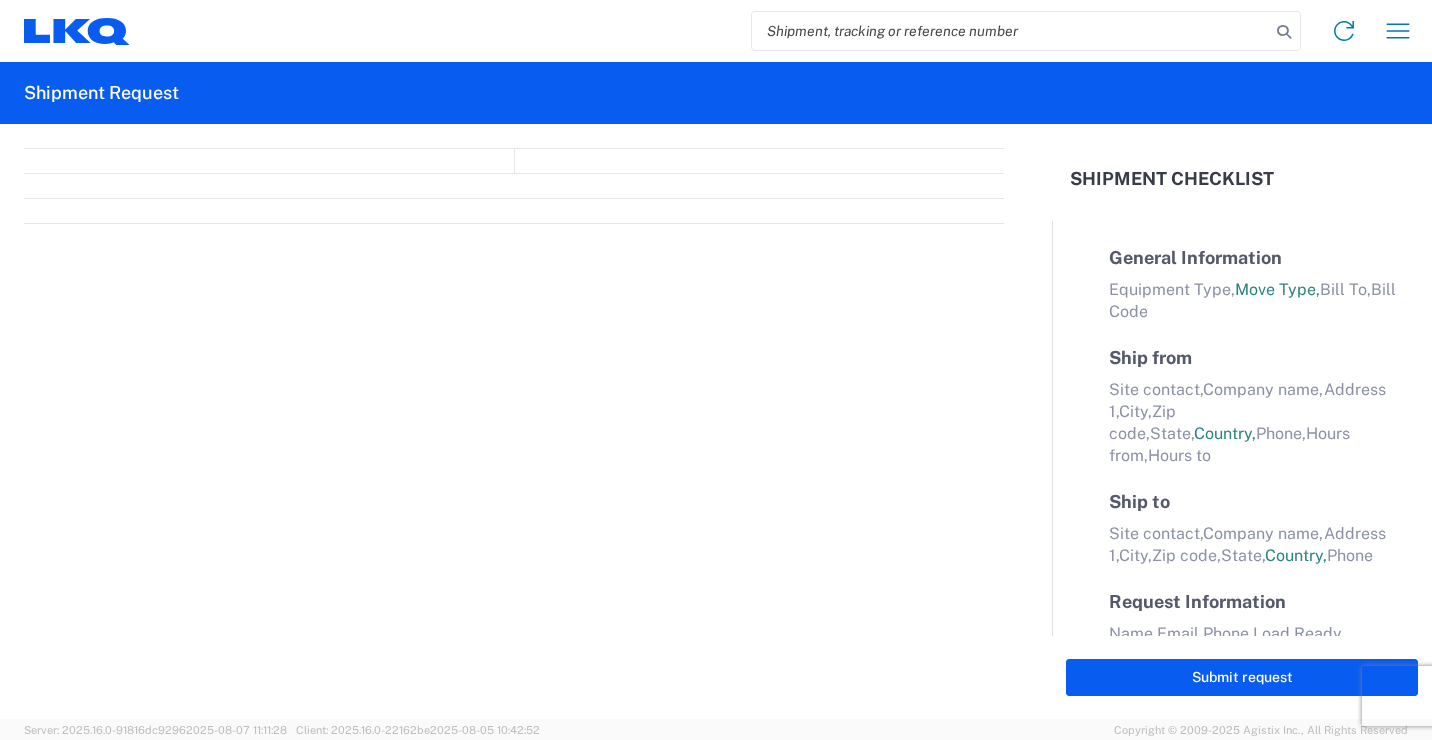 select on "FULL" 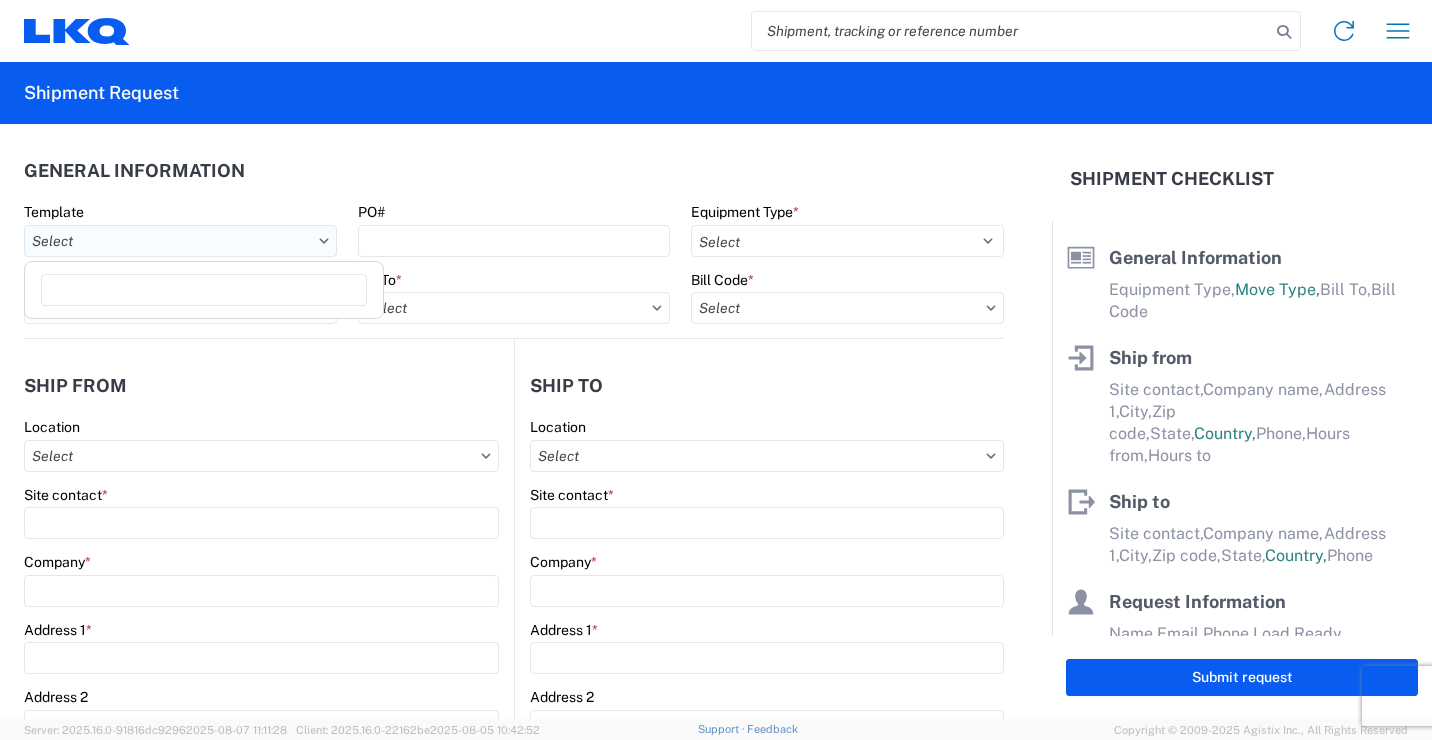 click on "Template" at bounding box center [180, 241] 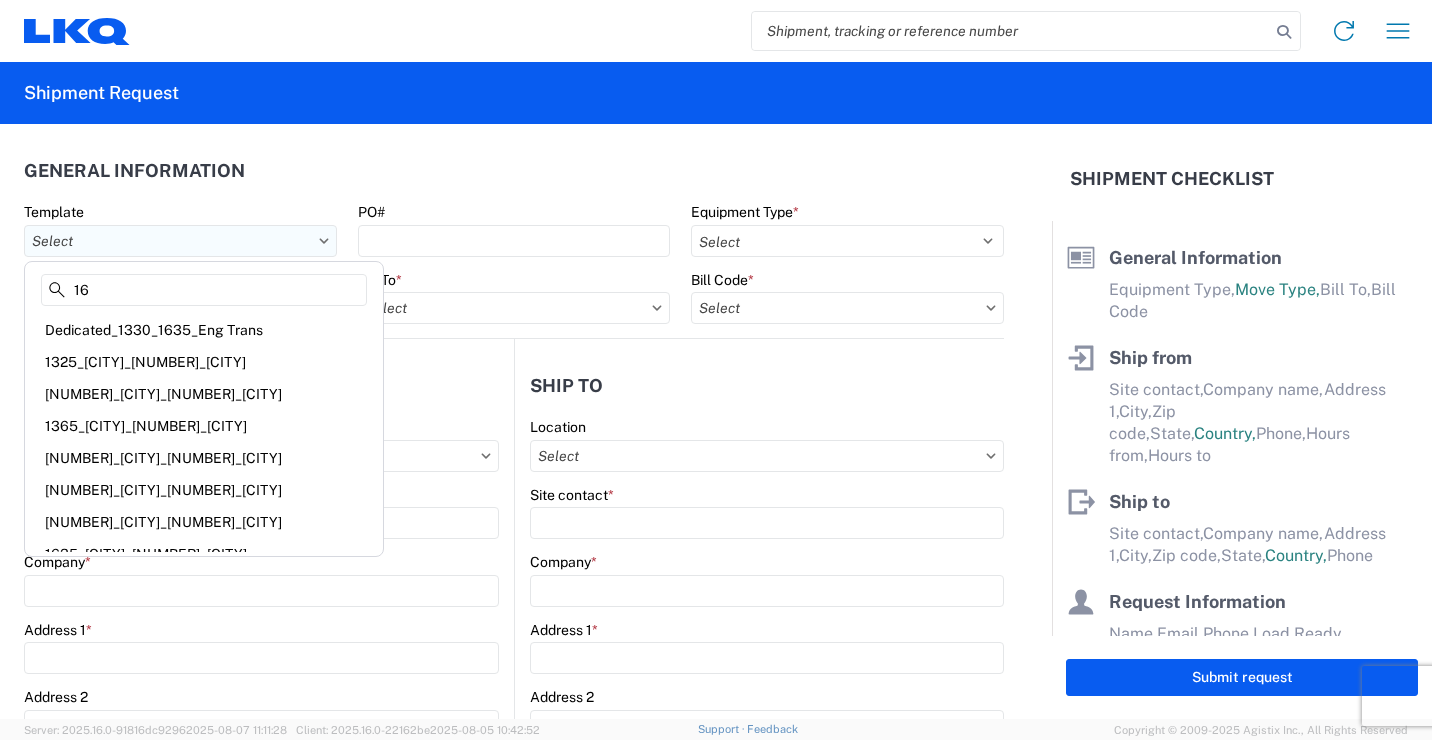 type on "1" 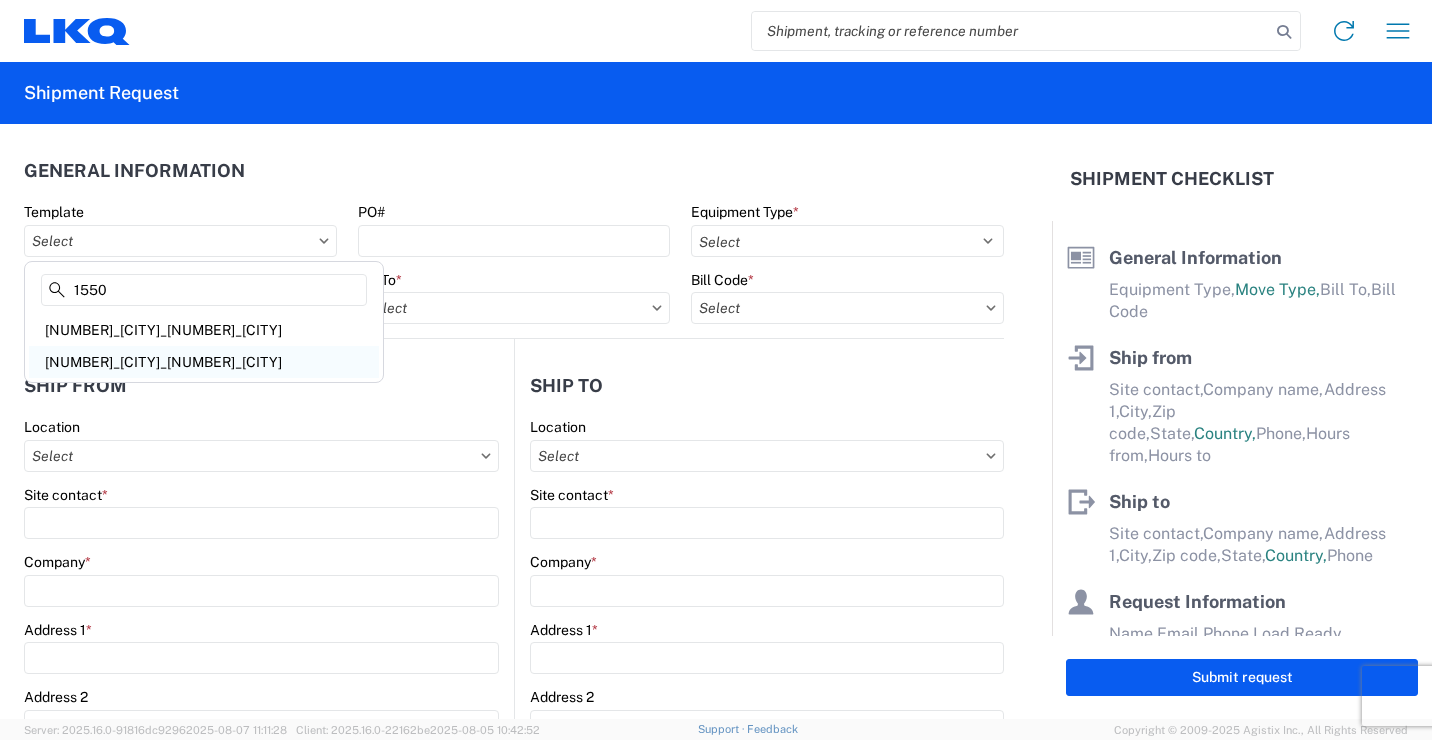 type on "1550" 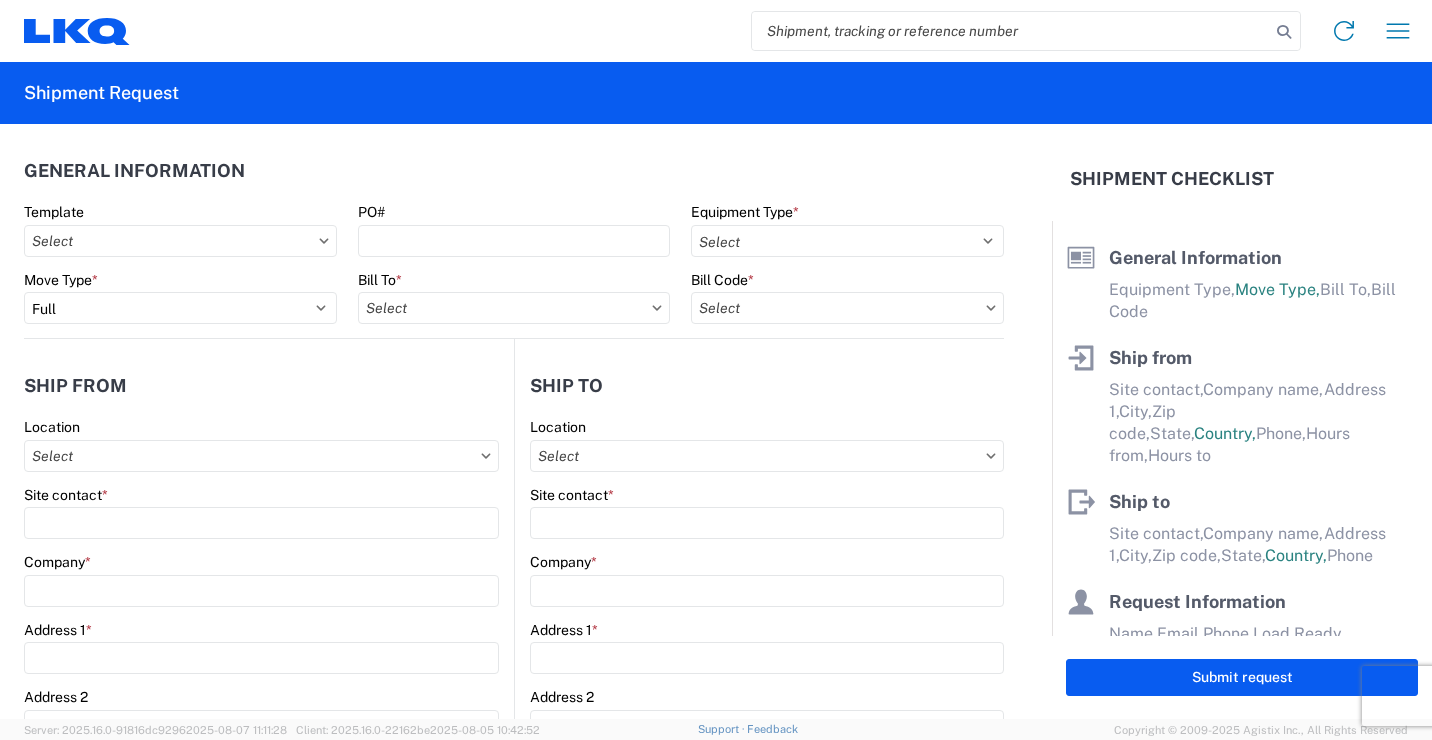type on "[NUMBER]_[CITY]_[NUMBER]_[CITY]" 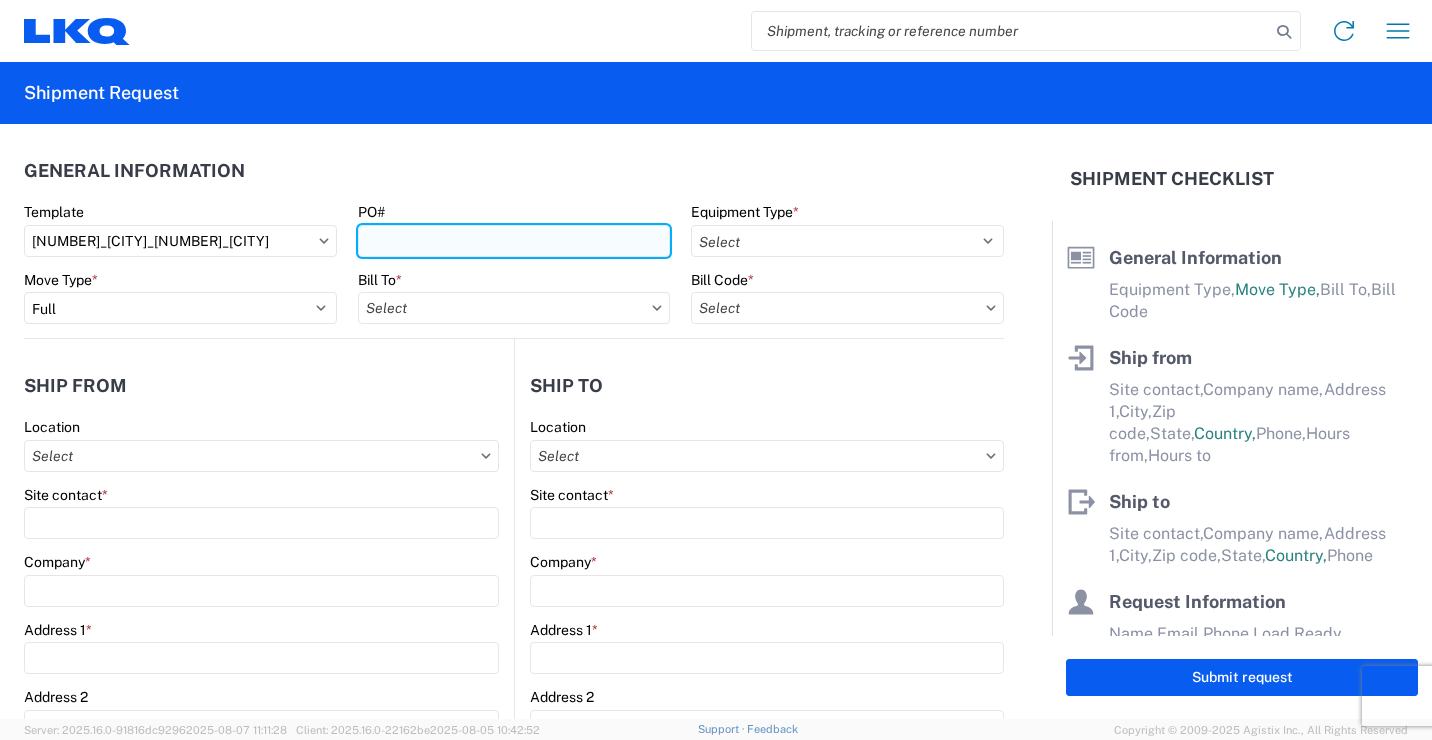 click on "PO#" at bounding box center [514, 241] 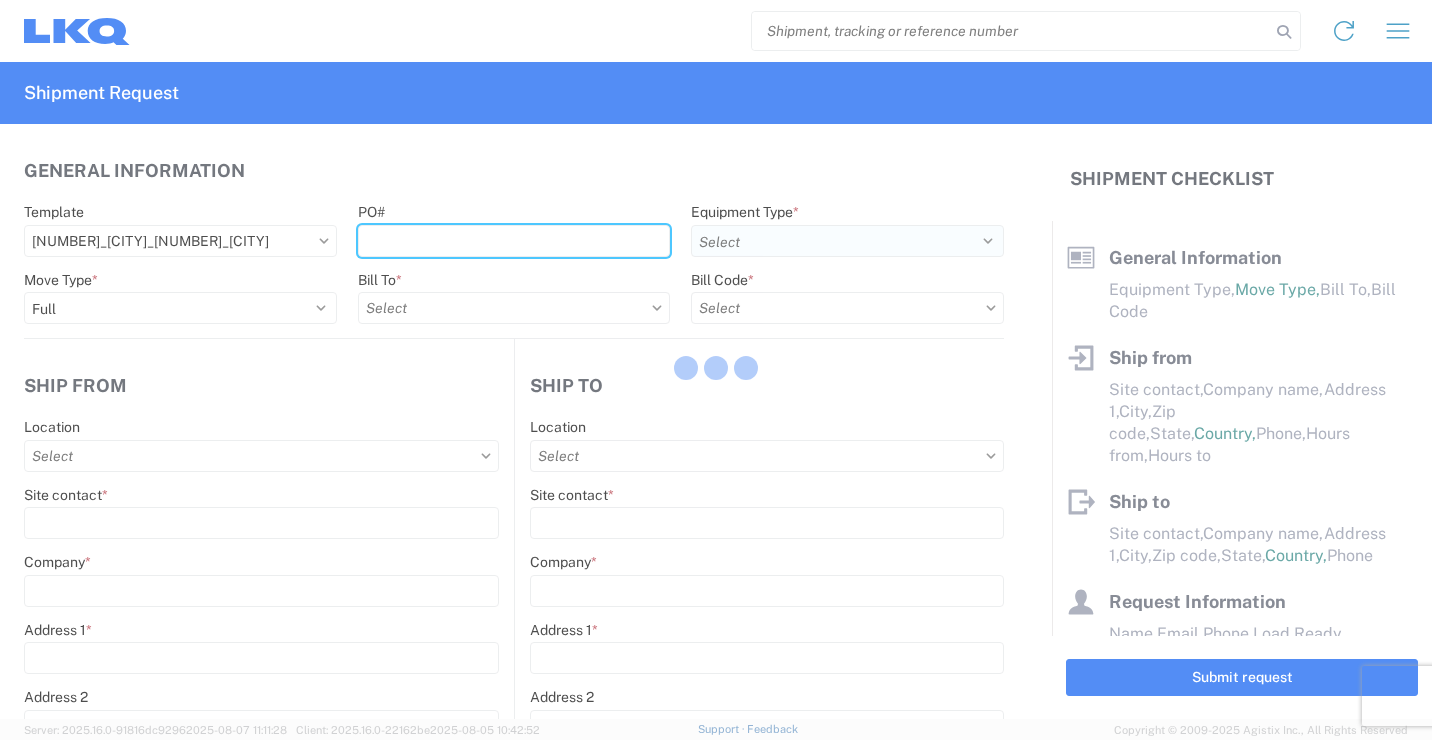 type 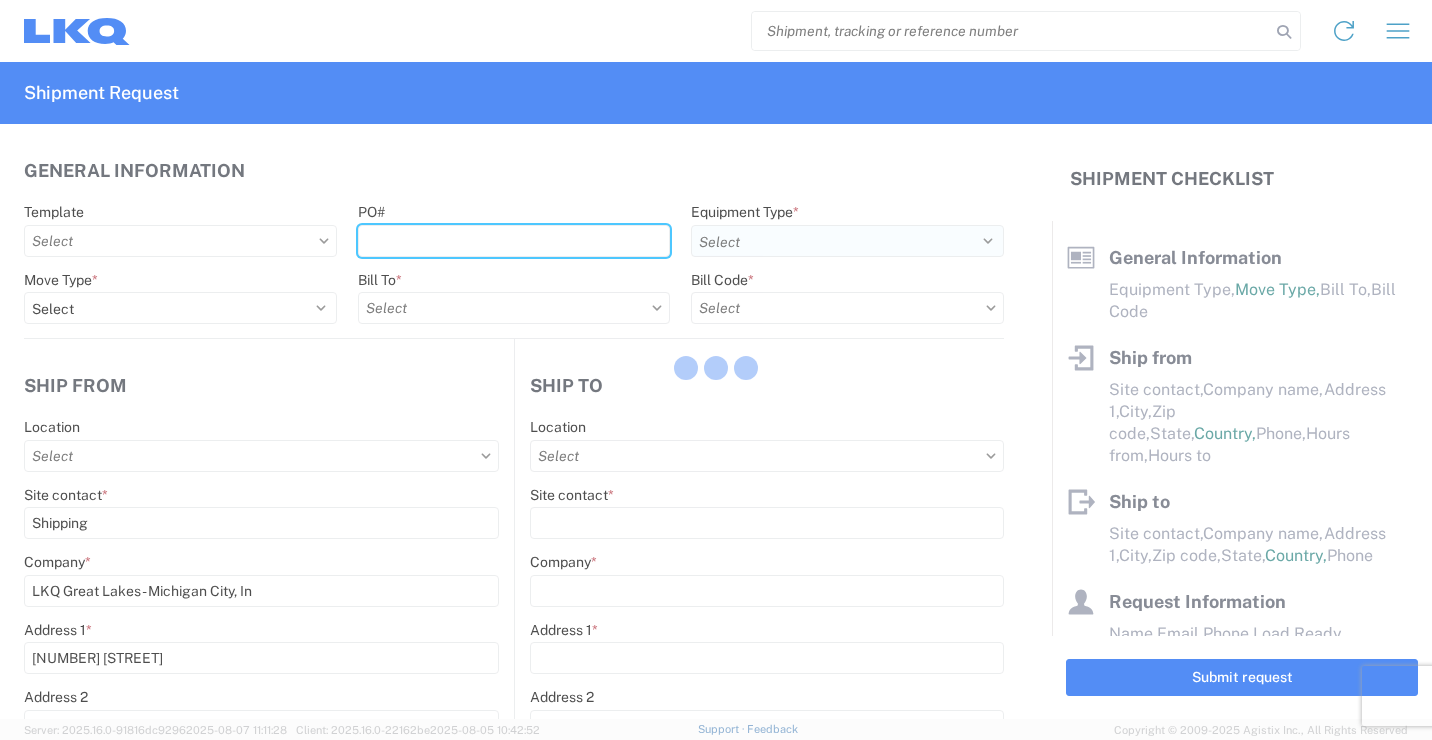 type on "Receiving" 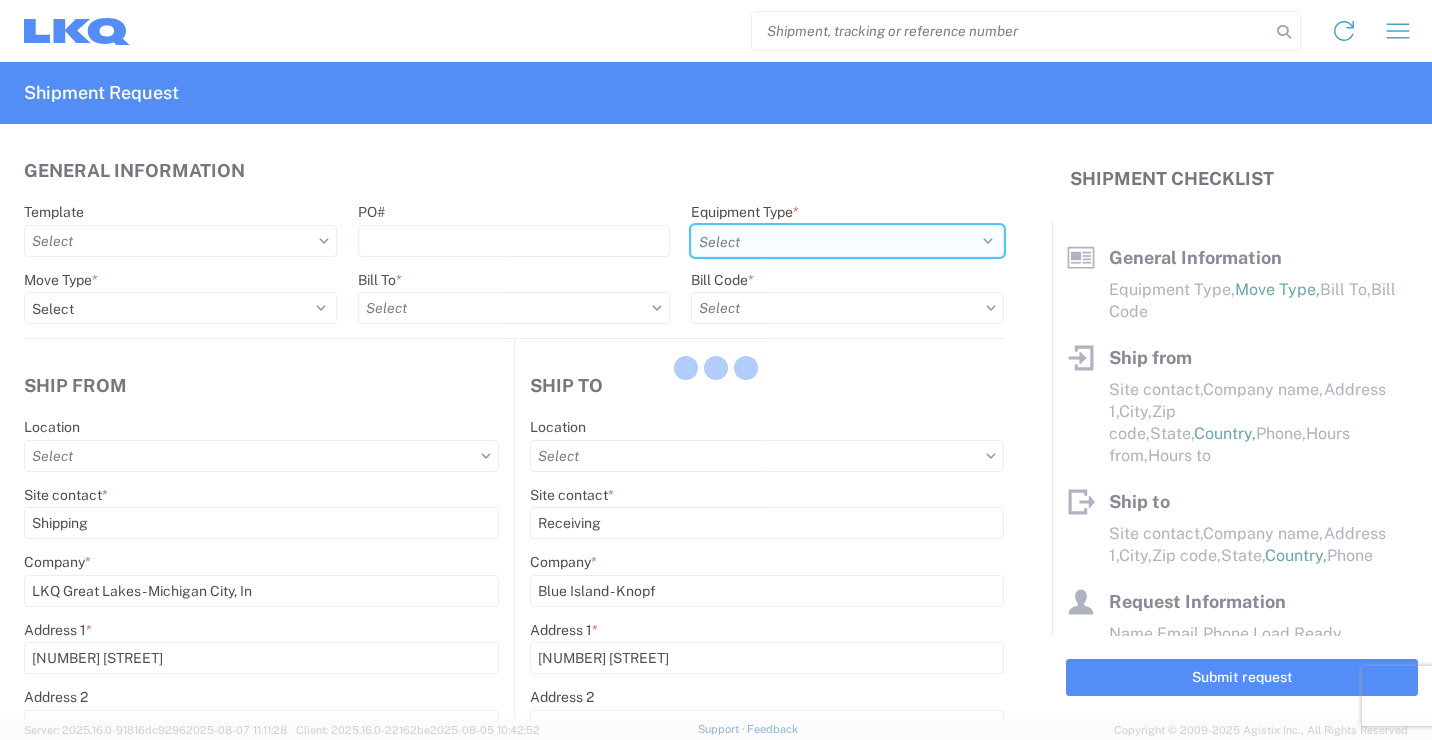 select on "US" 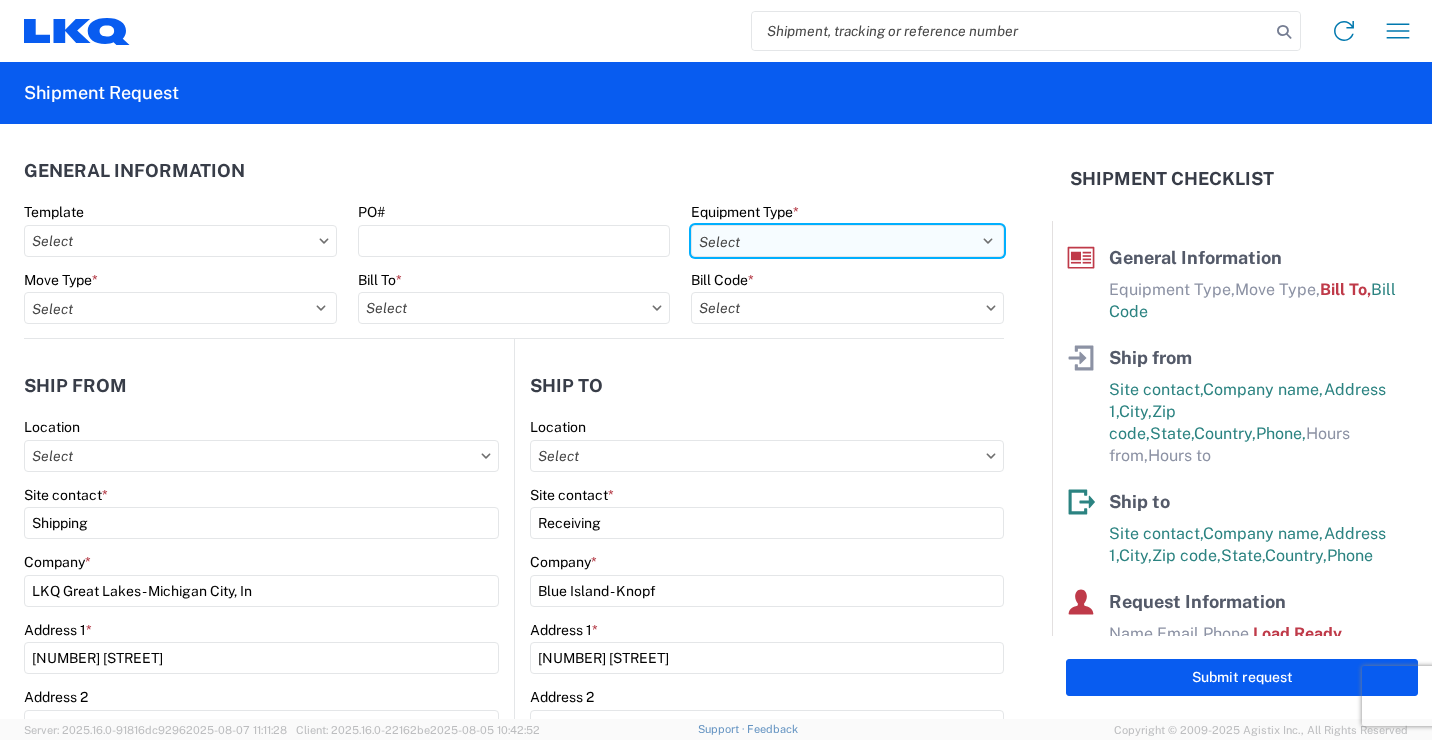click on "Select 53’ Dry Van Flatbed Dropdeck (van) Lowboy (flatbed) Rail" at bounding box center [847, 241] 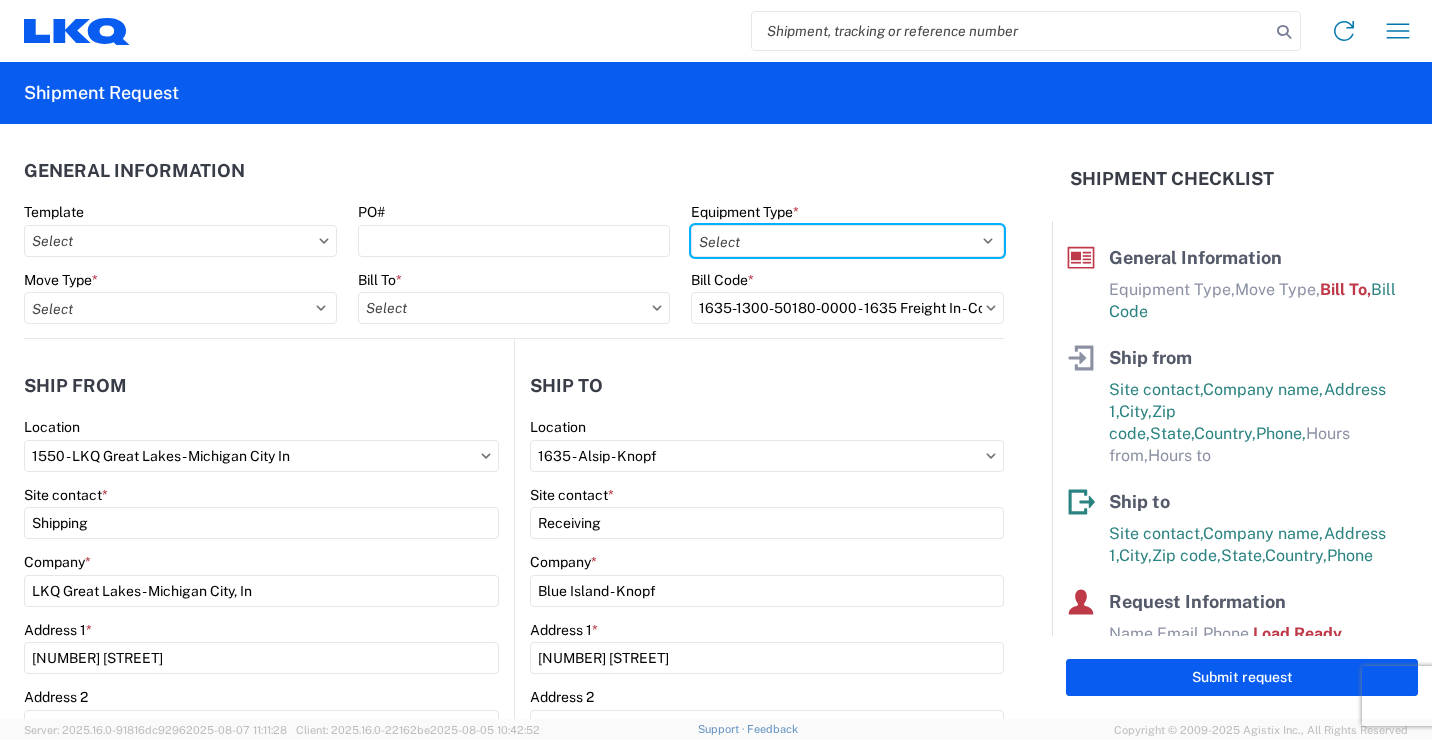 select on "STDV" 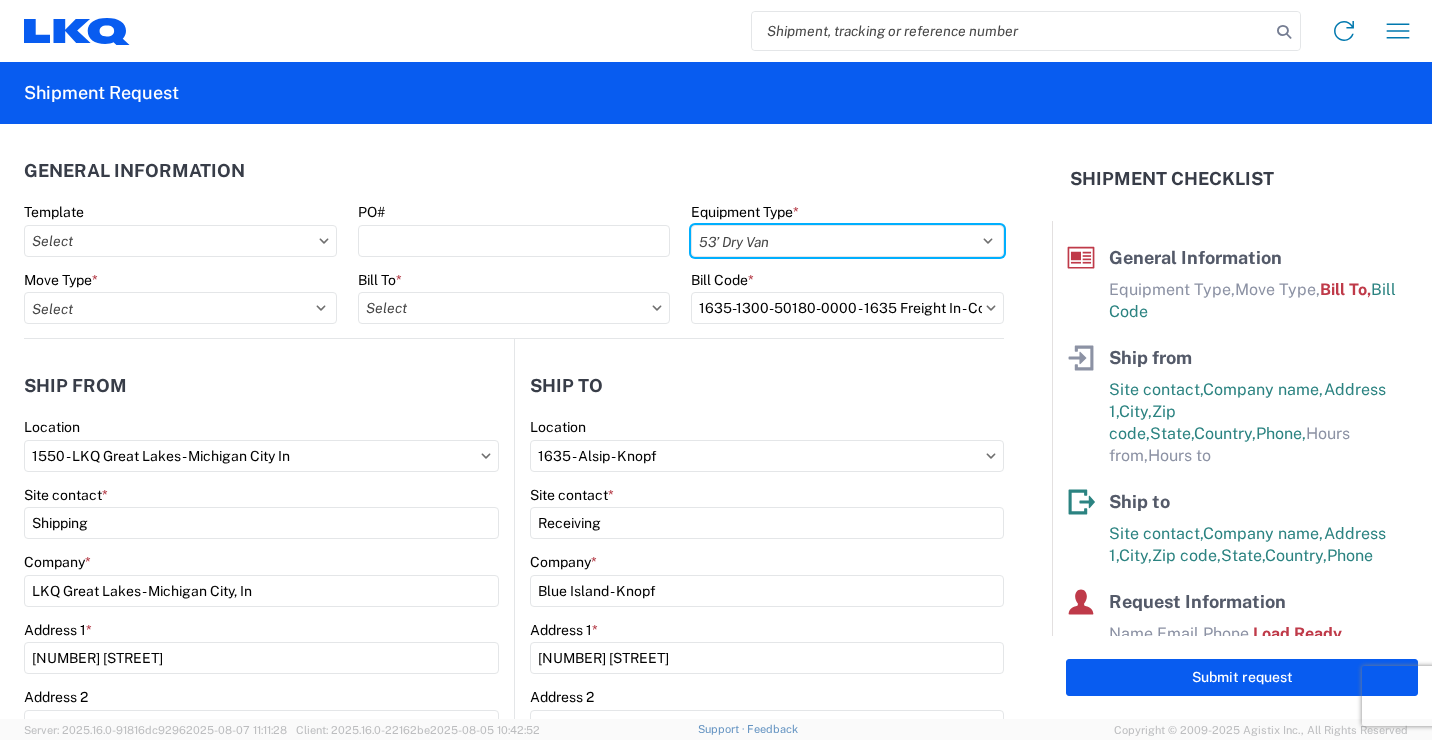 click on "Select 53’ Dry Van Flatbed Dropdeck (van) Lowboy (flatbed) Rail" at bounding box center [847, 241] 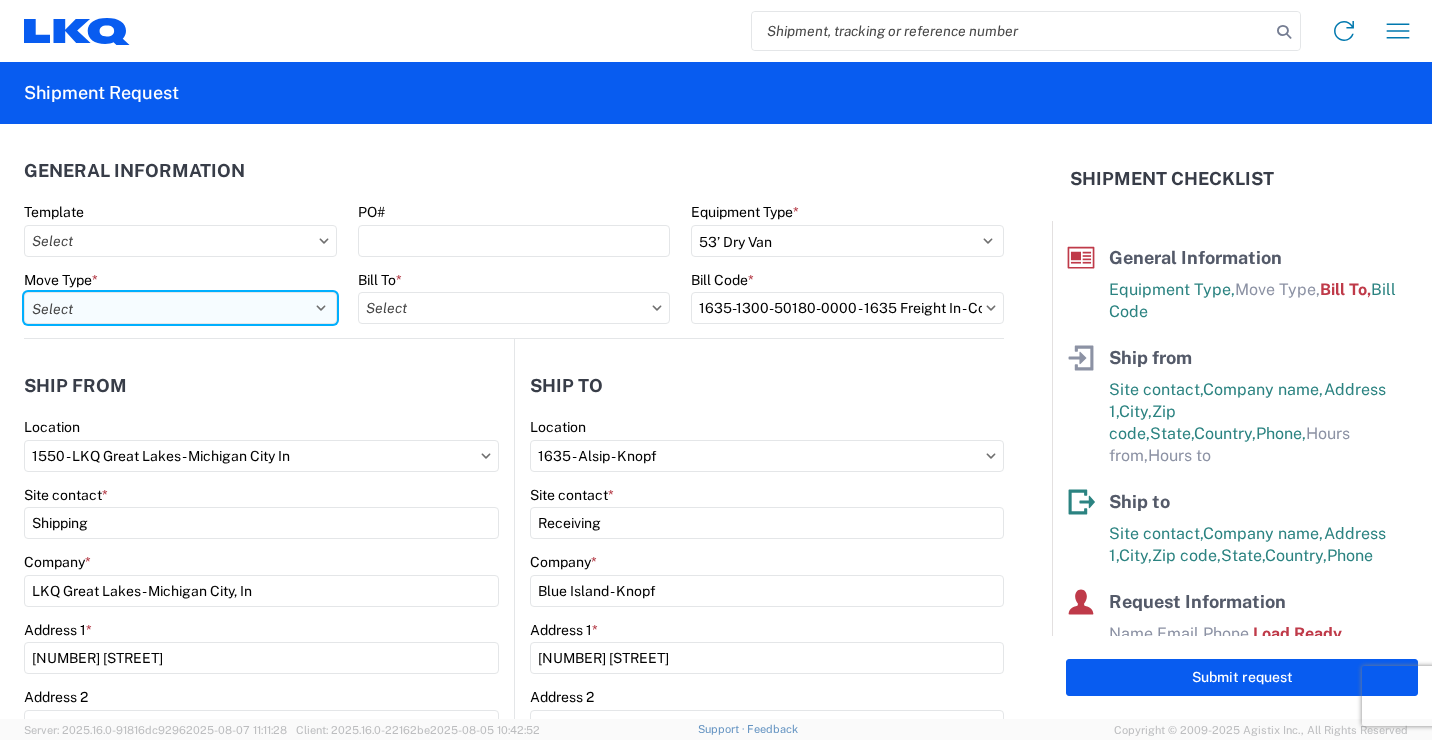click on "Select Full Partial TL" at bounding box center (180, 308) 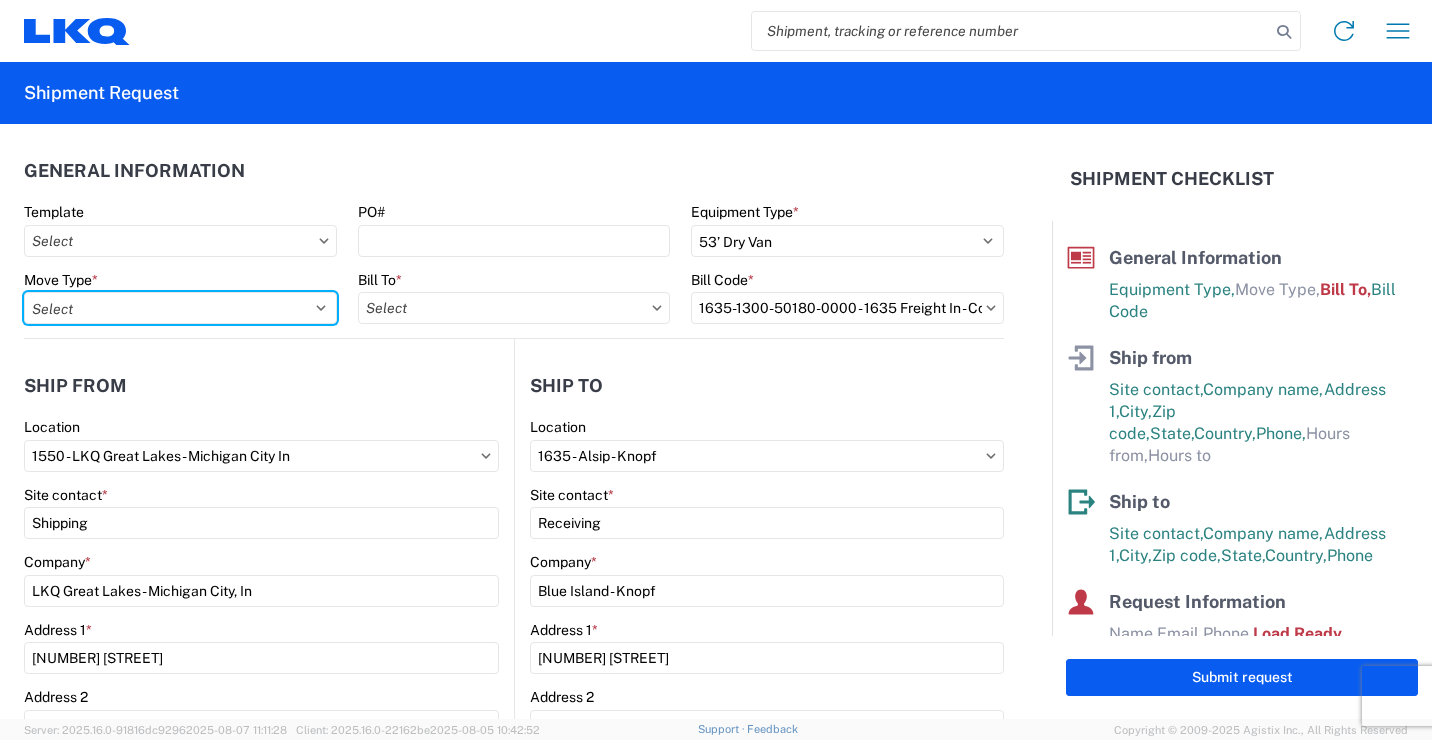 select on "FULL" 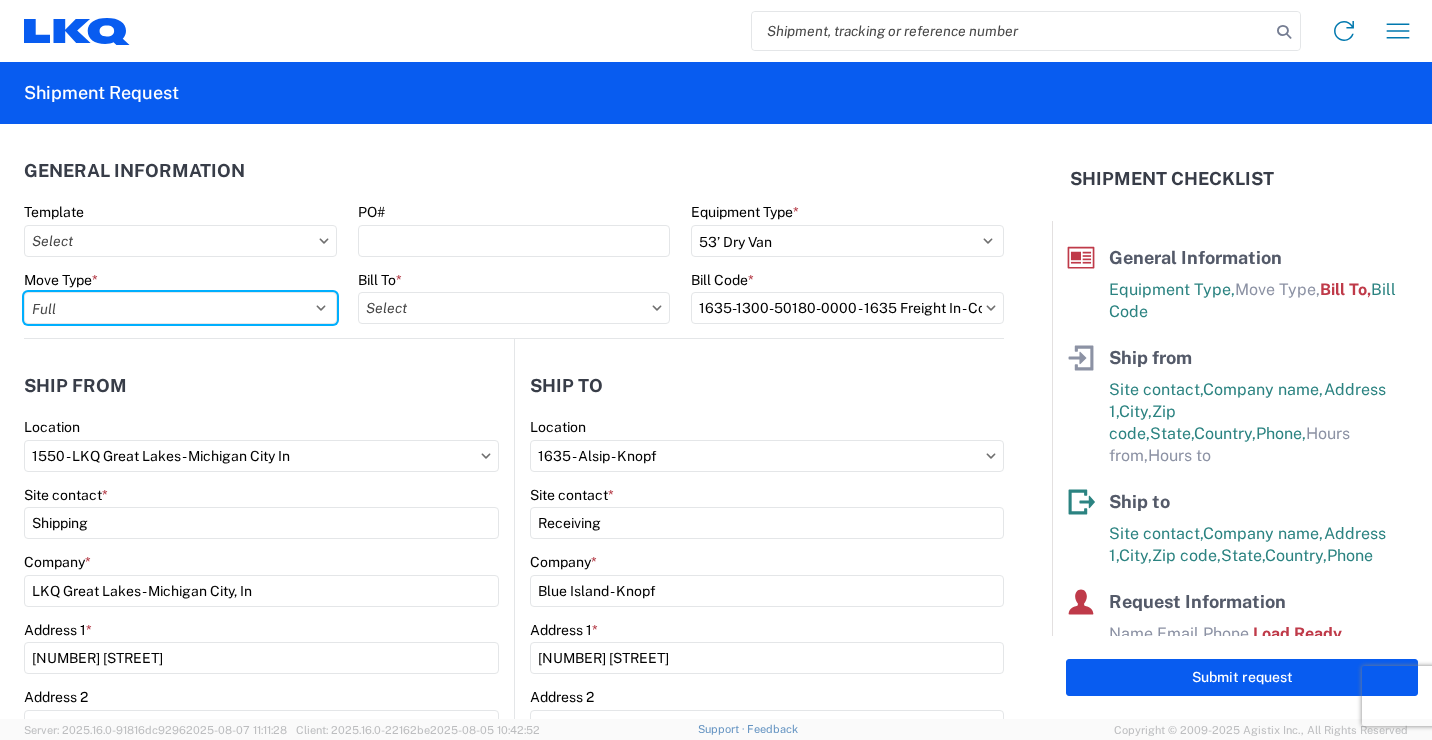 click on "Select Full Partial TL" at bounding box center (180, 308) 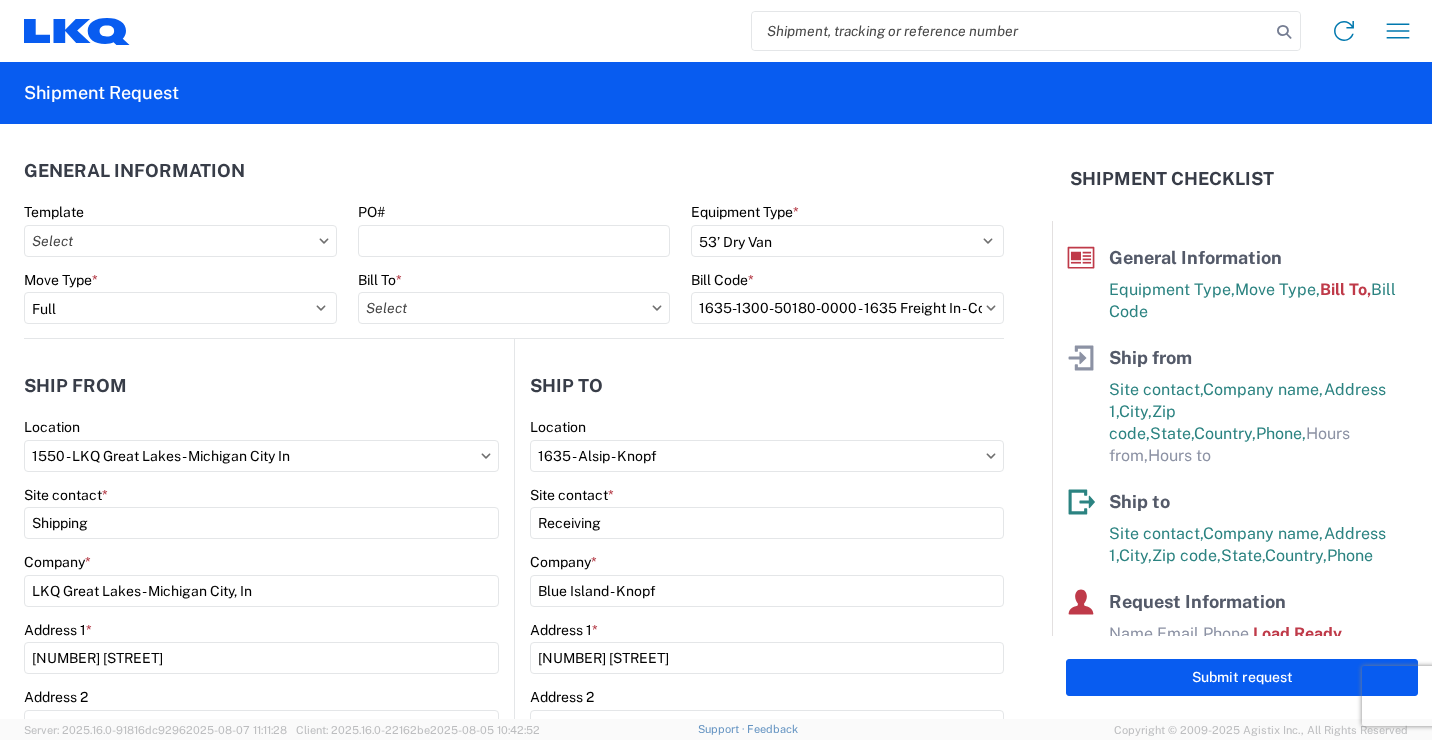 click on "Bill To  *" 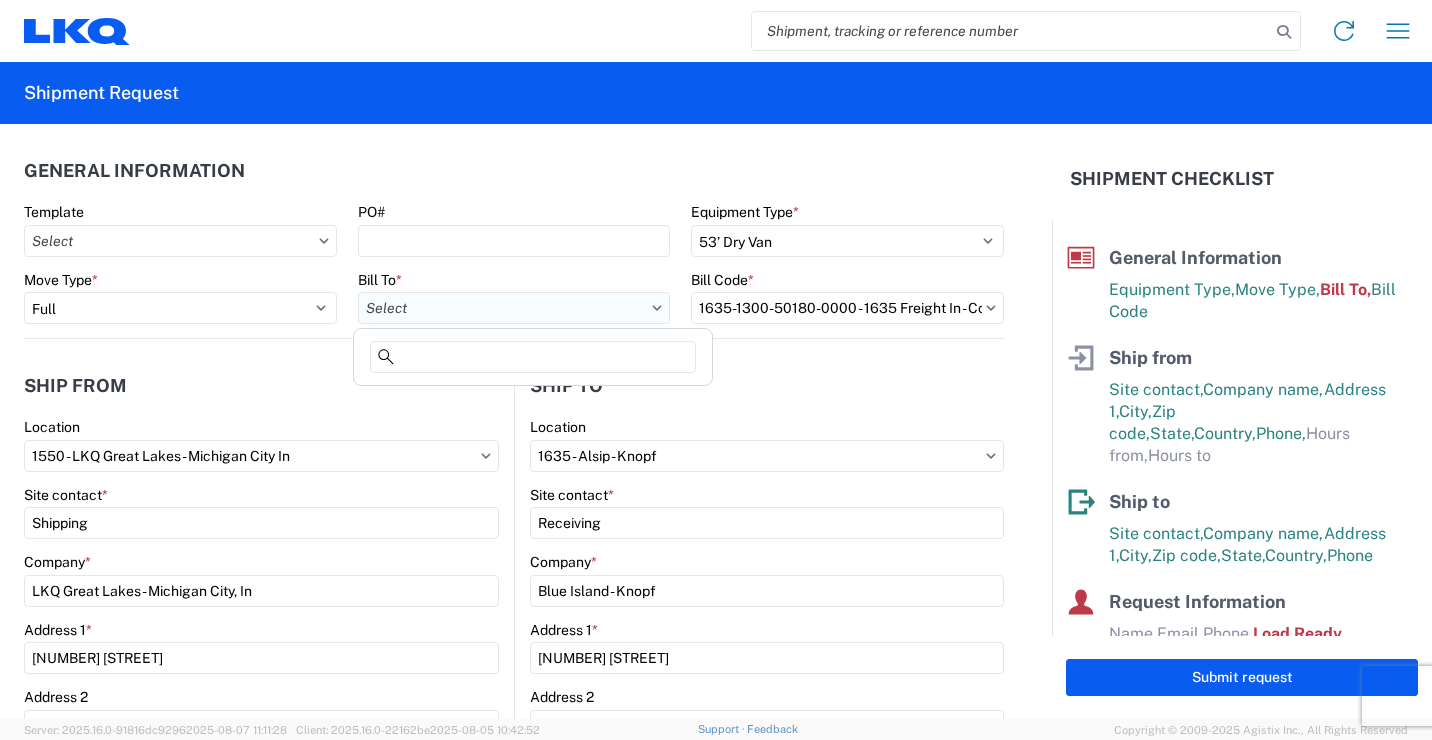 click on "Bill To  *" at bounding box center [514, 308] 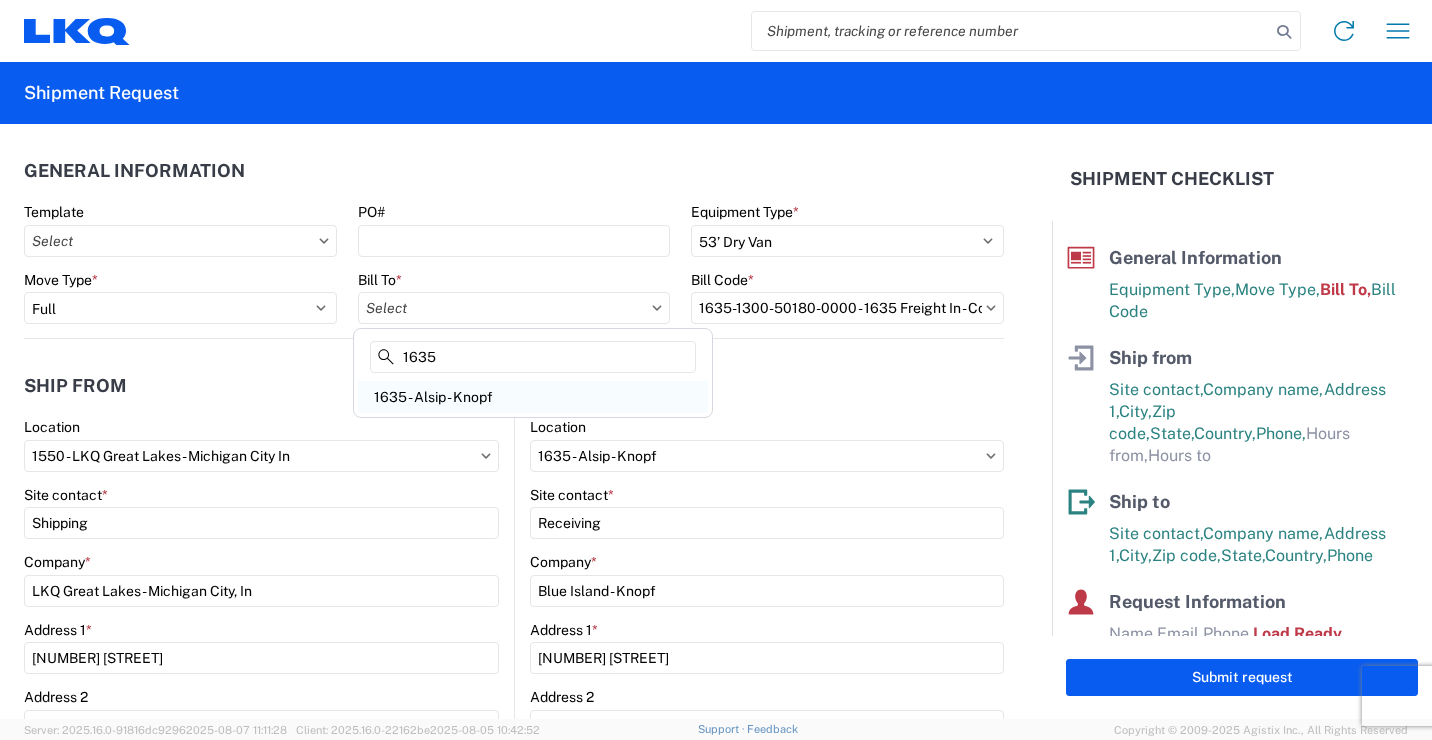type on "1635" 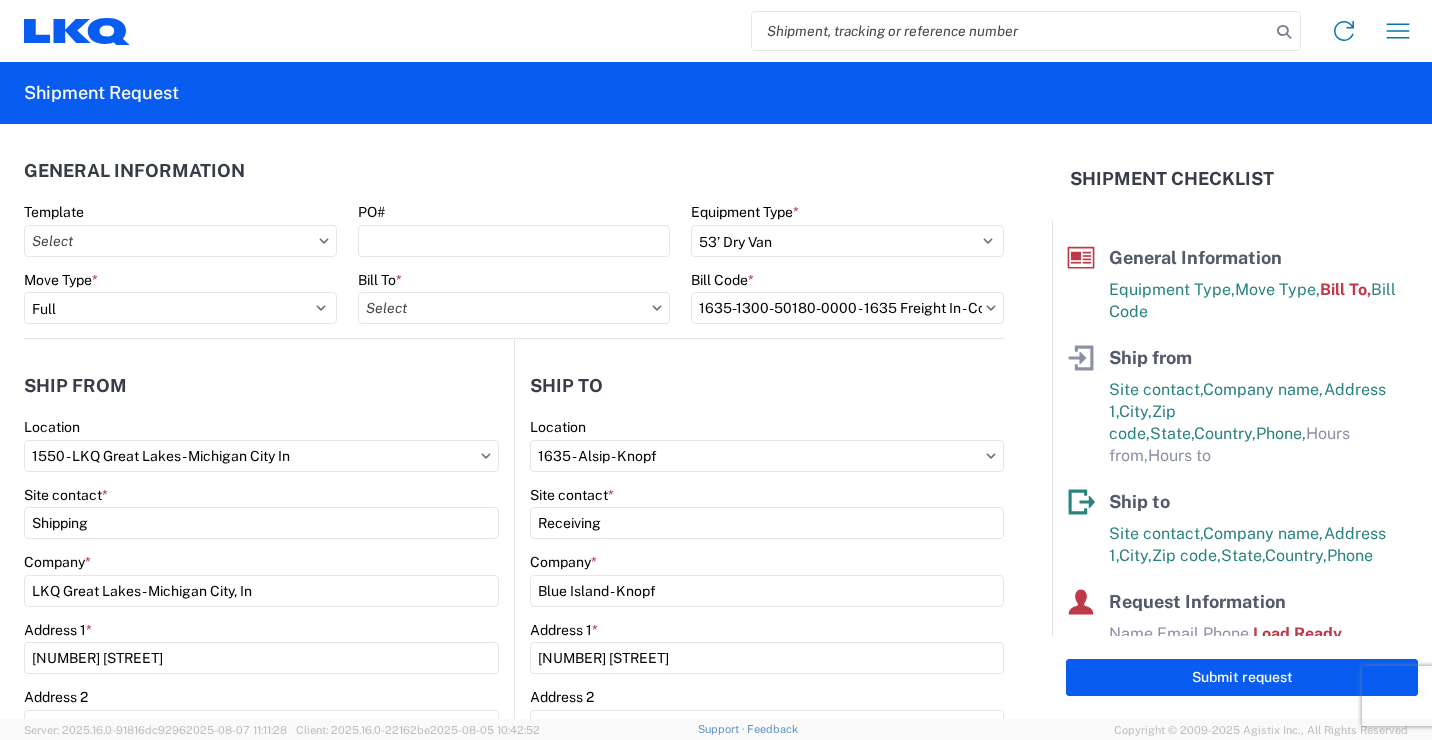 type on "1635 - Alsip - Knopf" 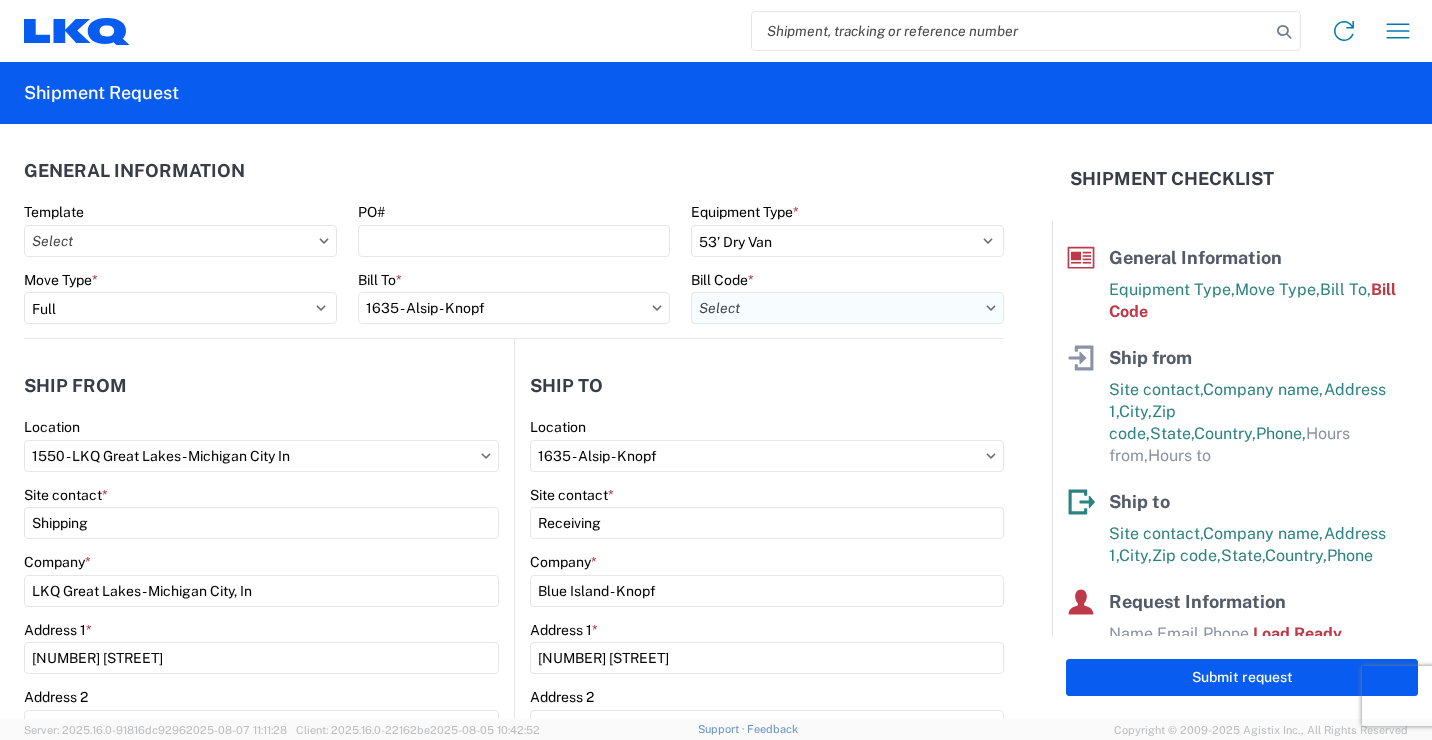 click on "Bill Code  *" at bounding box center [847, 308] 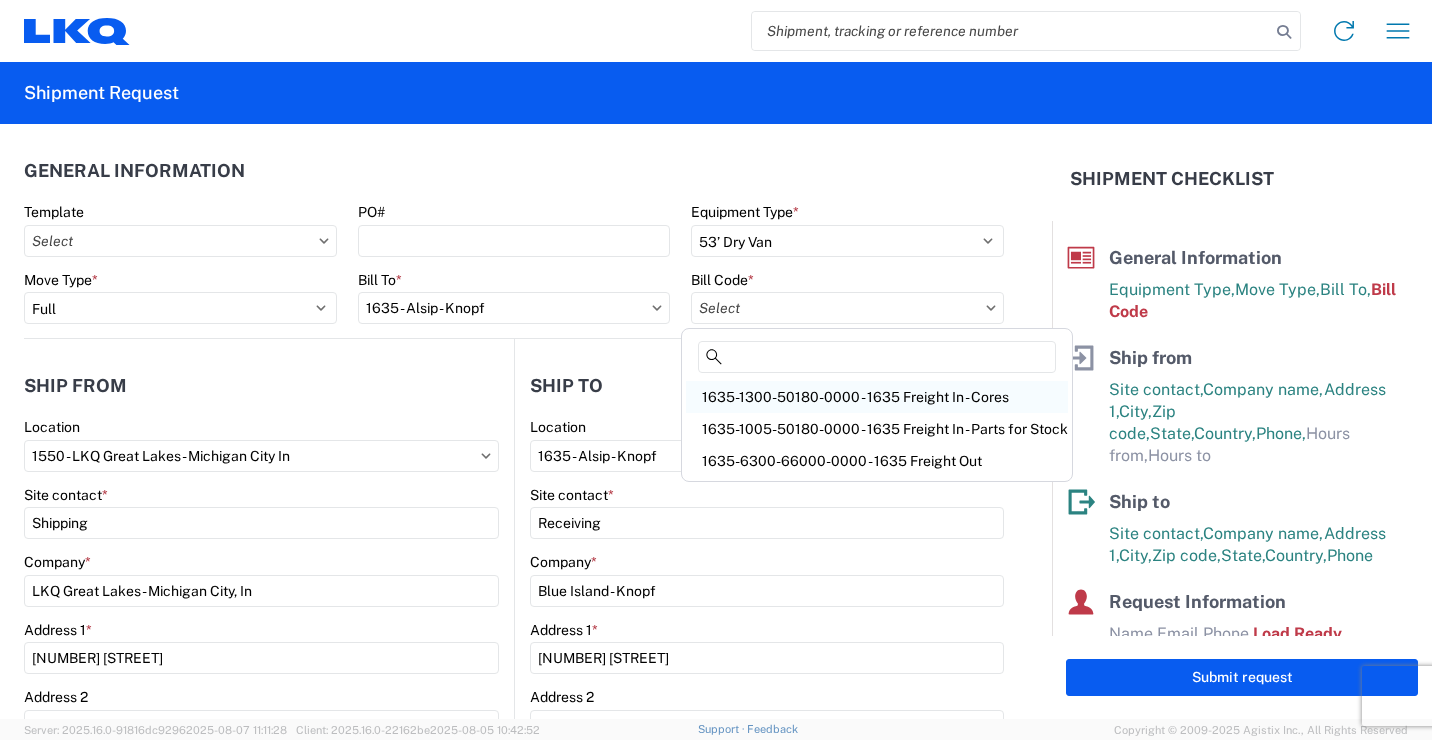 click on "1635-1300-50180-0000 - 1635 Freight In - Cores" 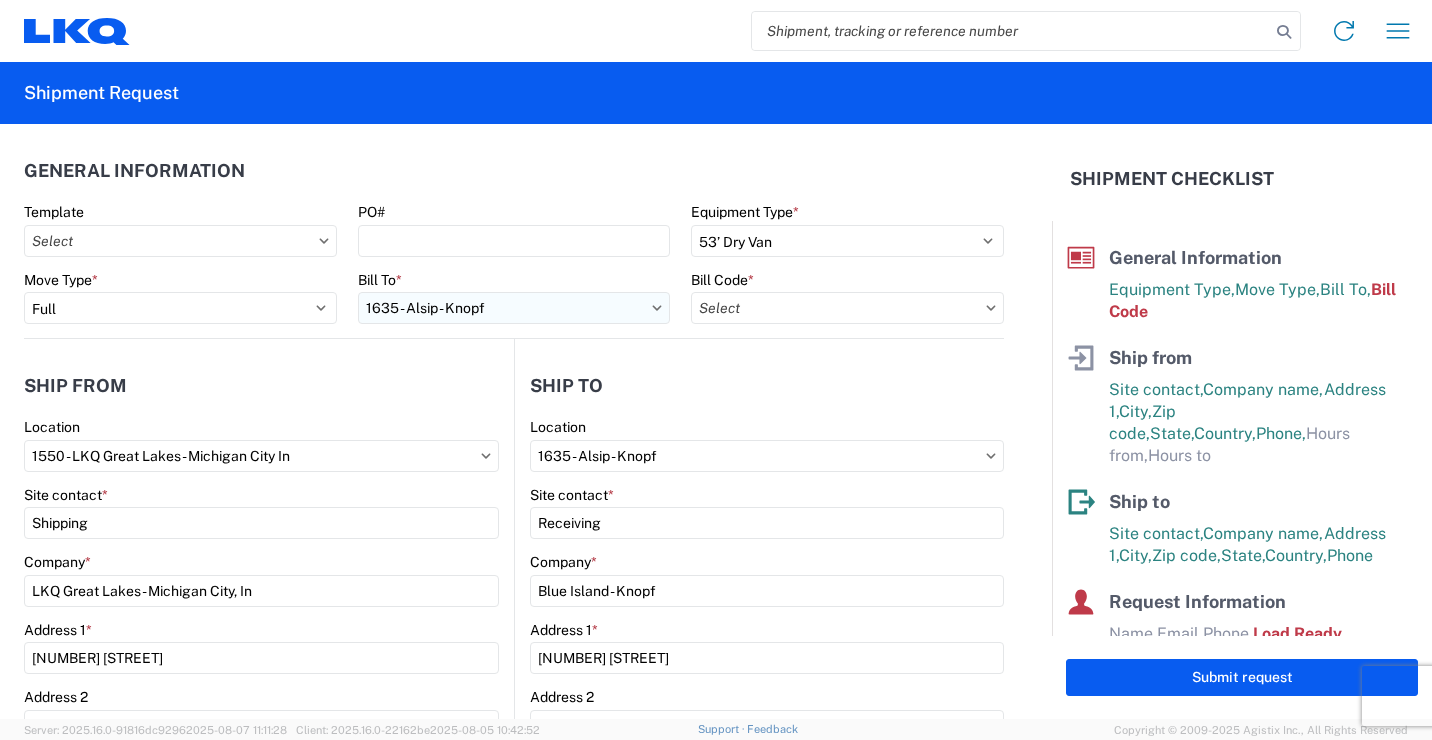 type on "1635-1300-50180-0000 - 1635 Freight In - Cores" 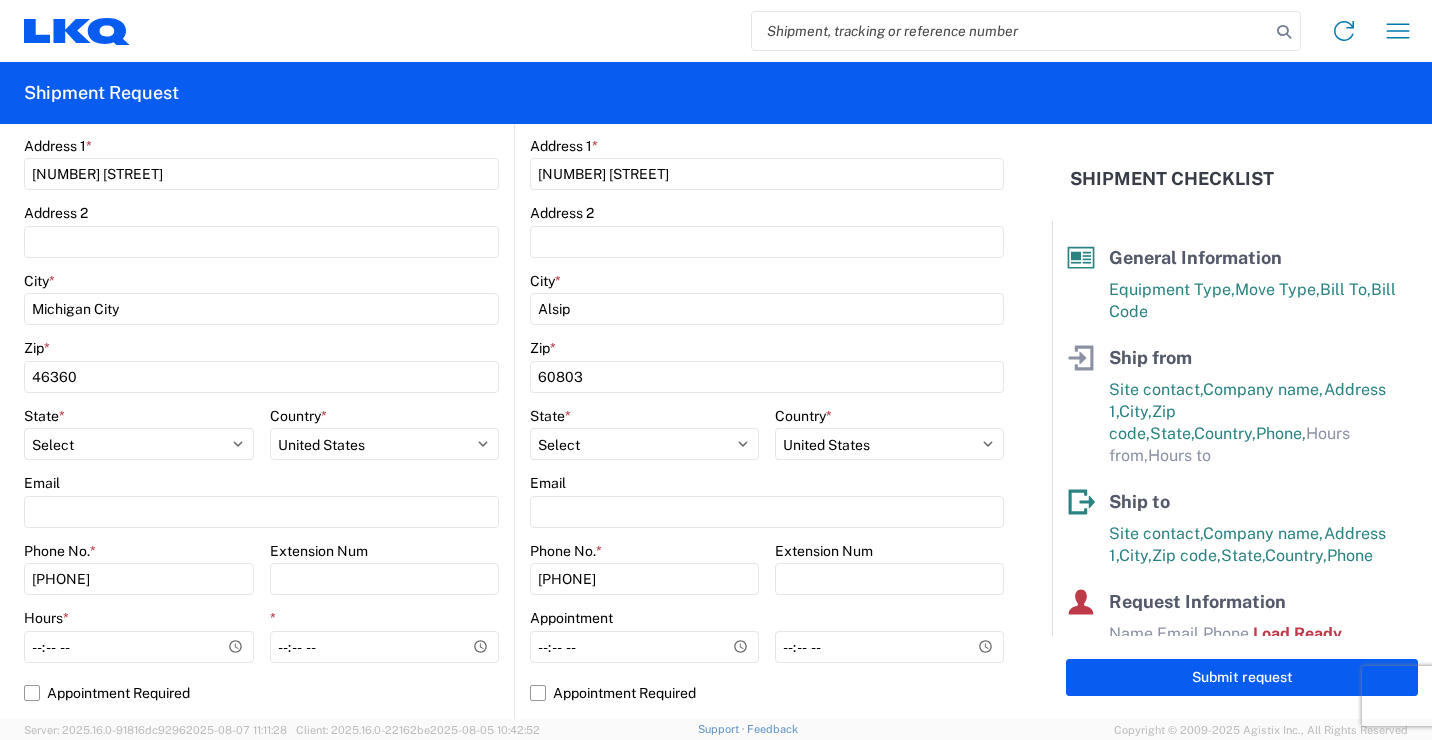 scroll, scrollTop: 500, scrollLeft: 0, axis: vertical 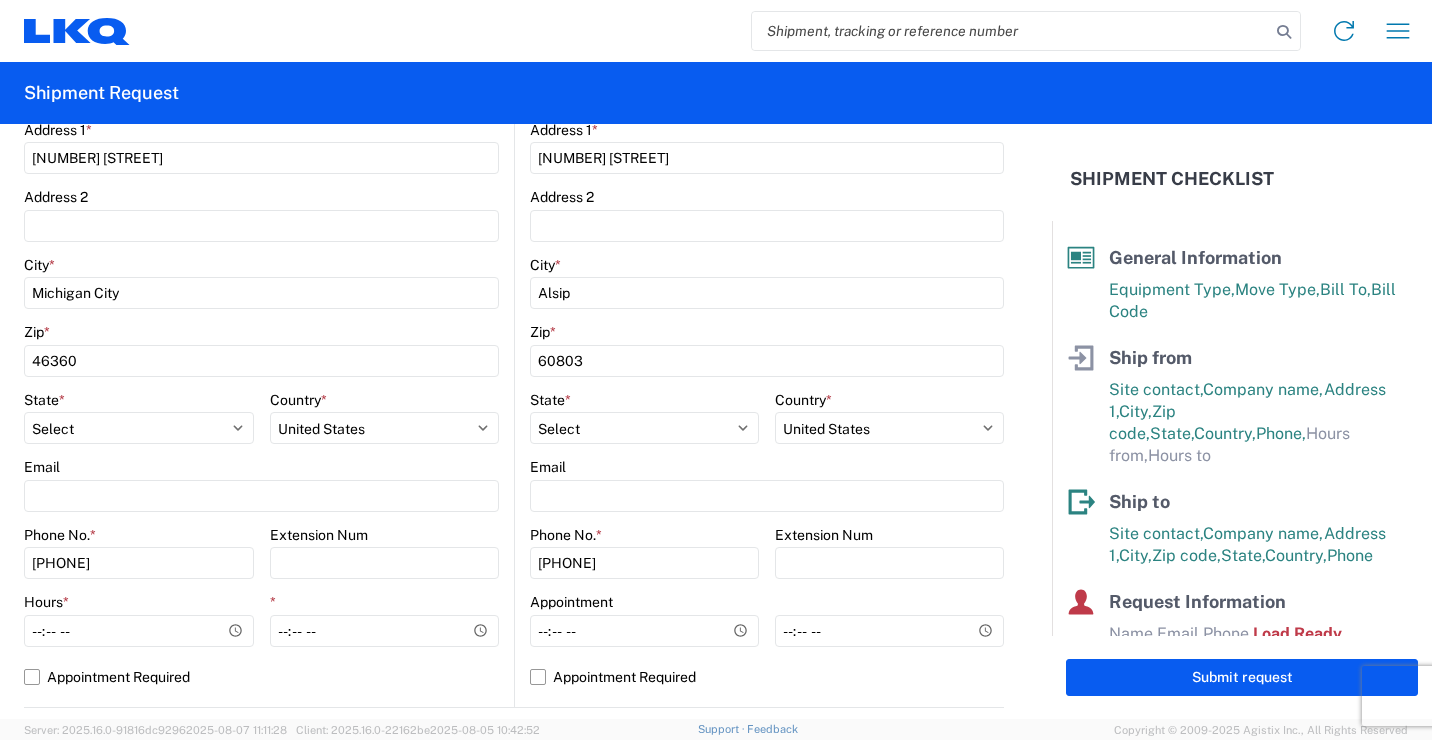 click on "Email" 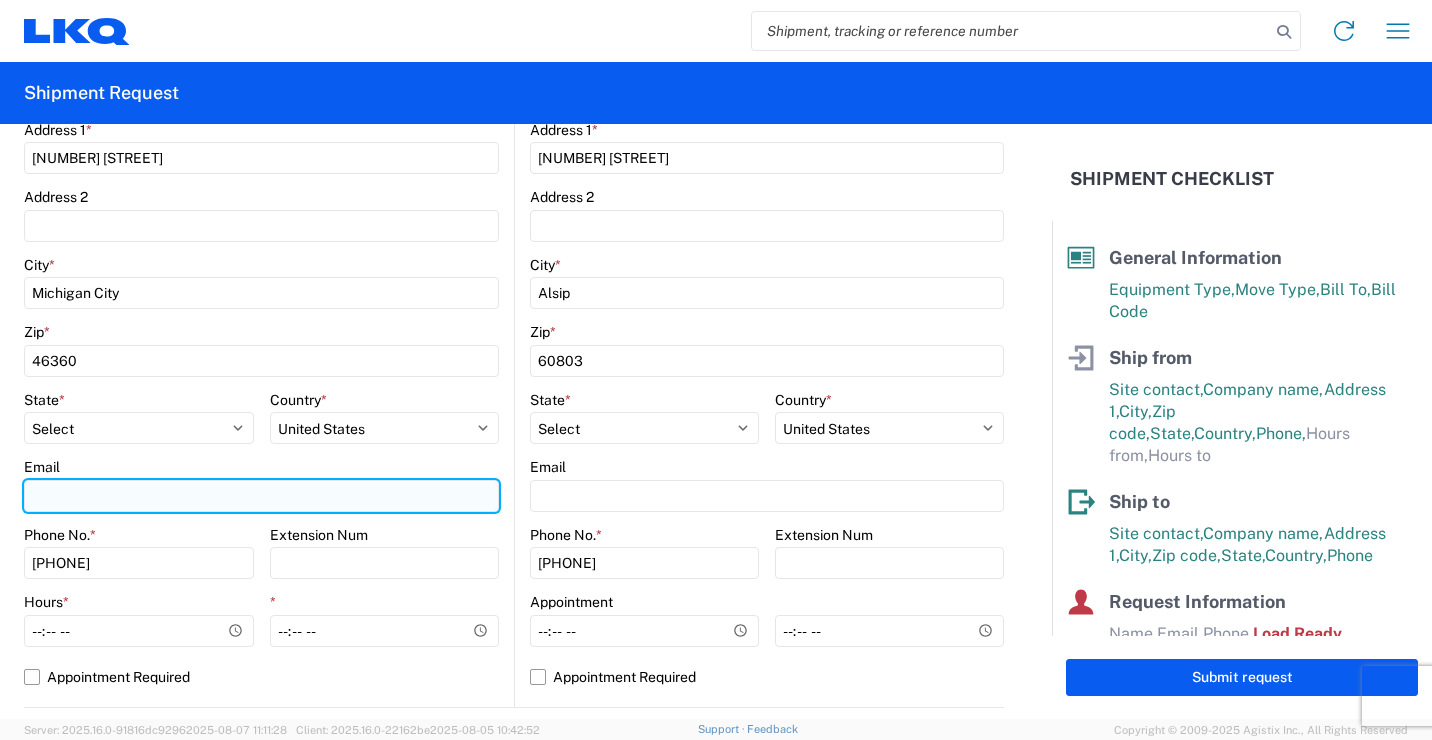 click on "Email" at bounding box center (261, 496) 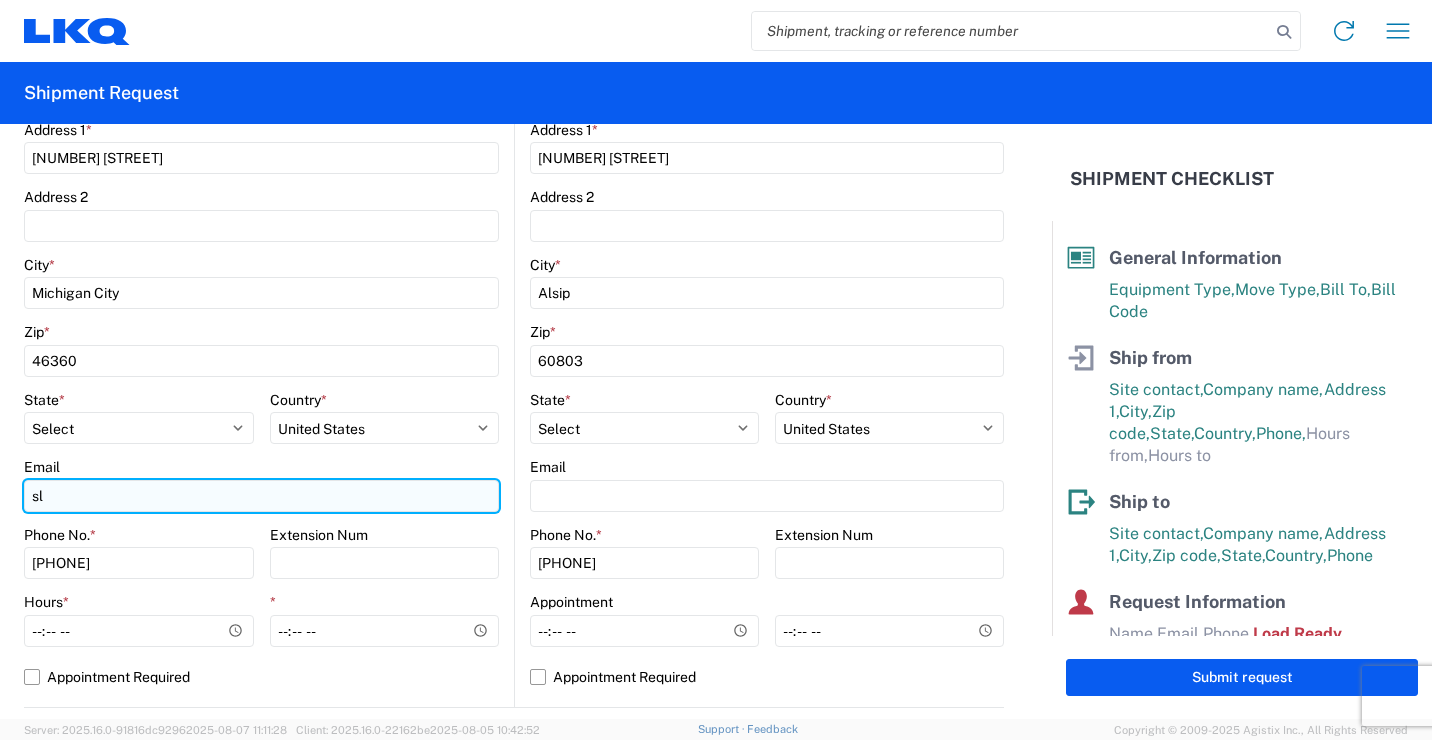 type on "s" 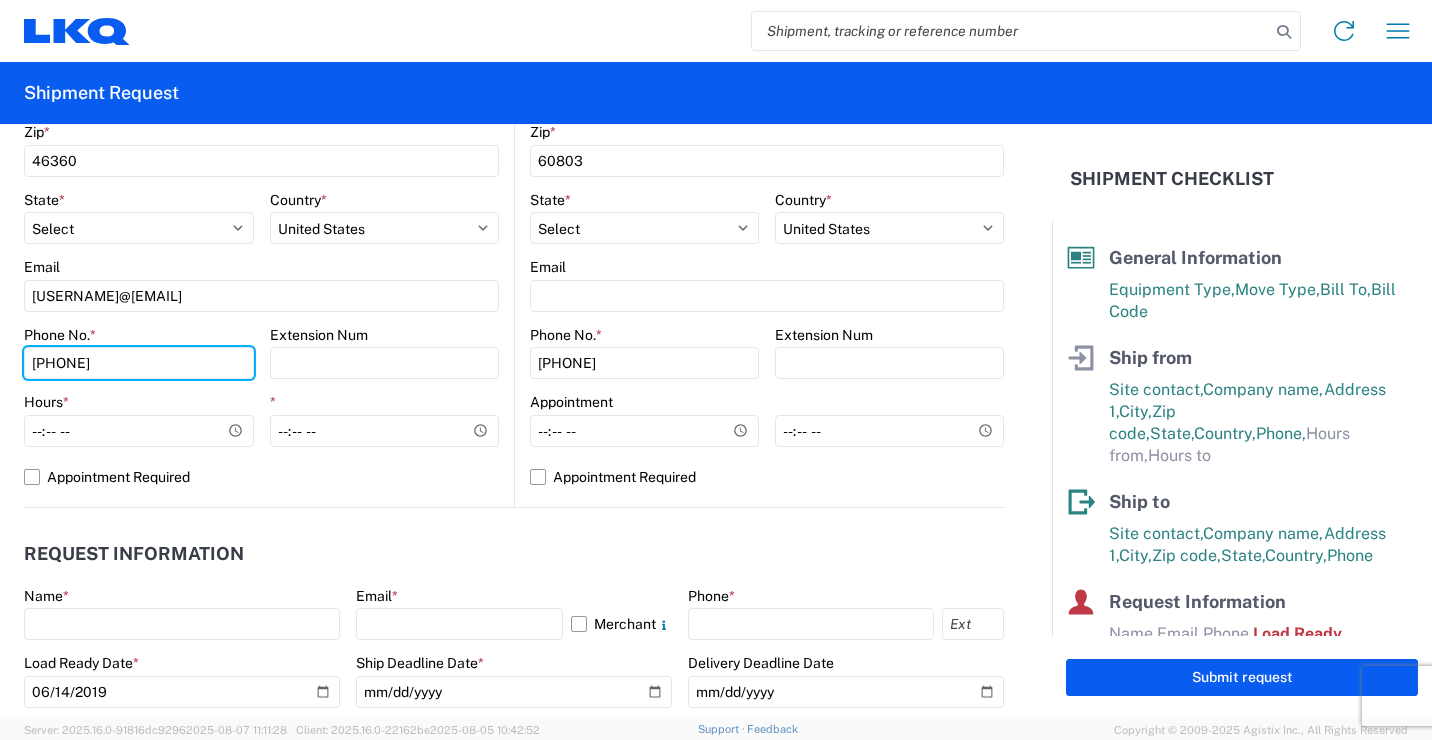 scroll, scrollTop: 600, scrollLeft: 0, axis: vertical 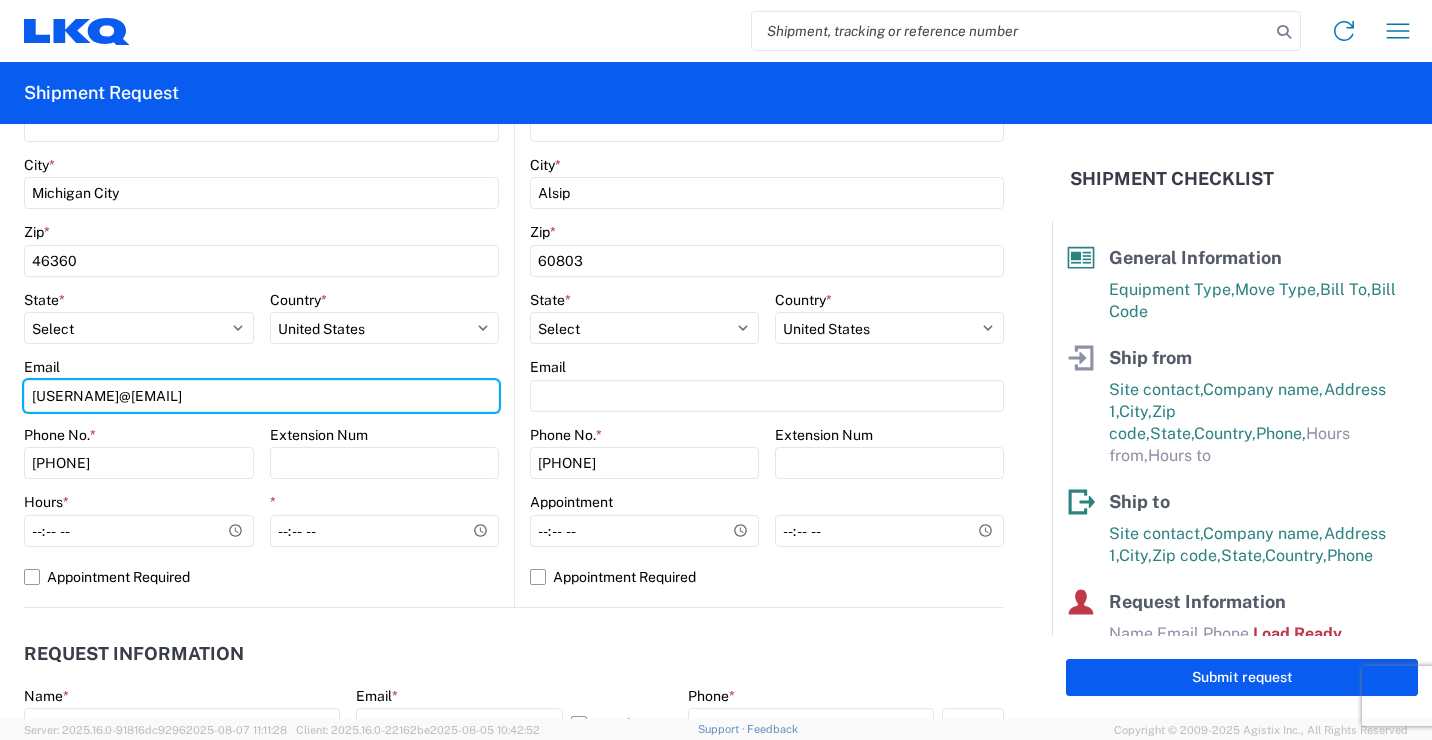 drag, startPoint x: 216, startPoint y: 393, endPoint x: 0, endPoint y: 375, distance: 216.7487 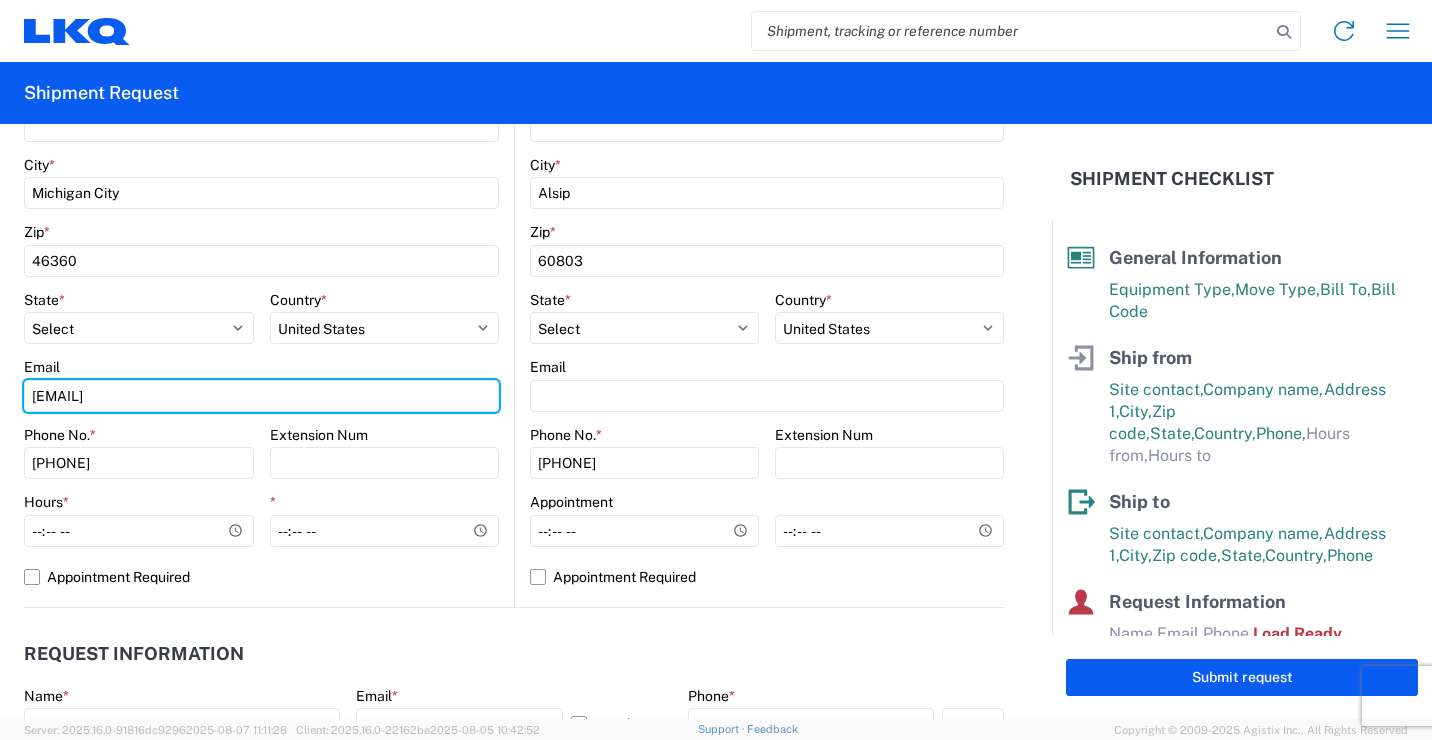 type on "[EMAIL]" 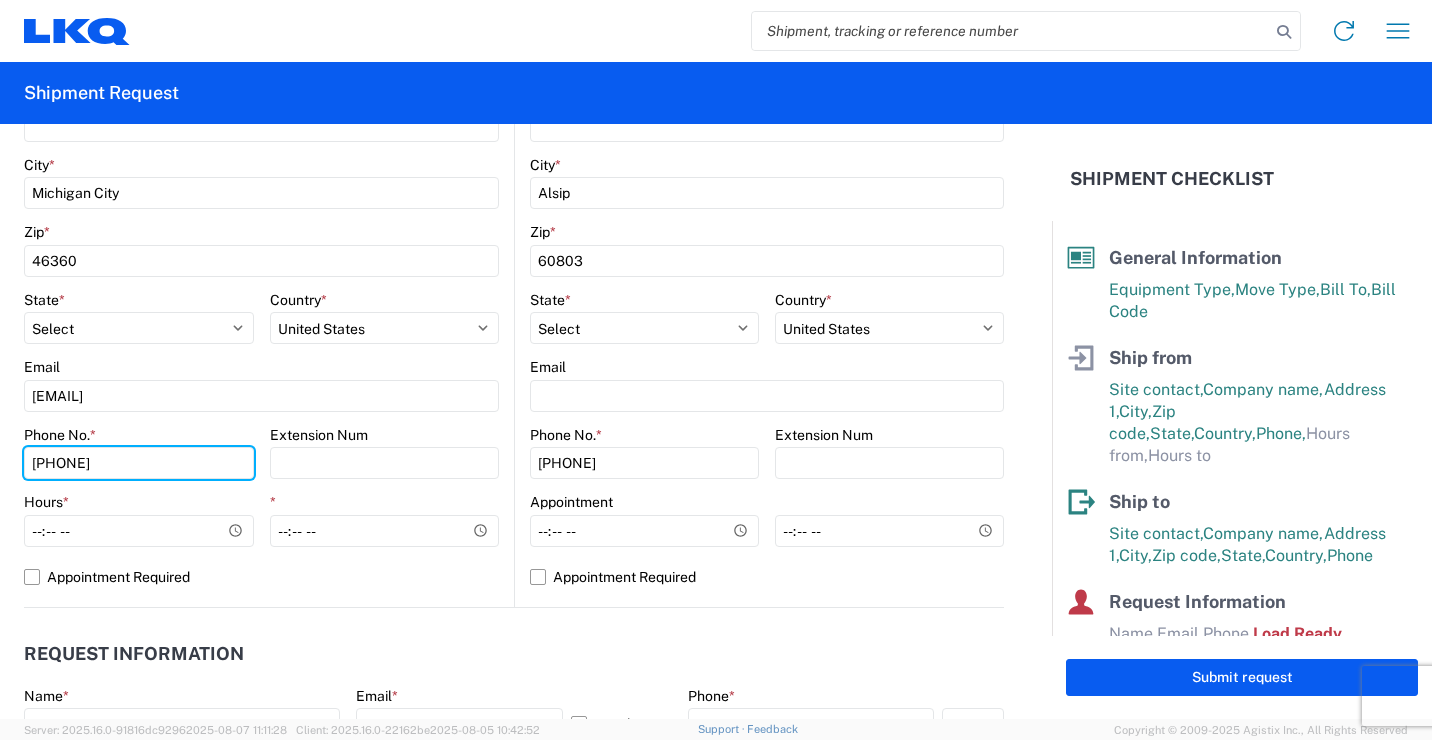 type on "[PHONE]" 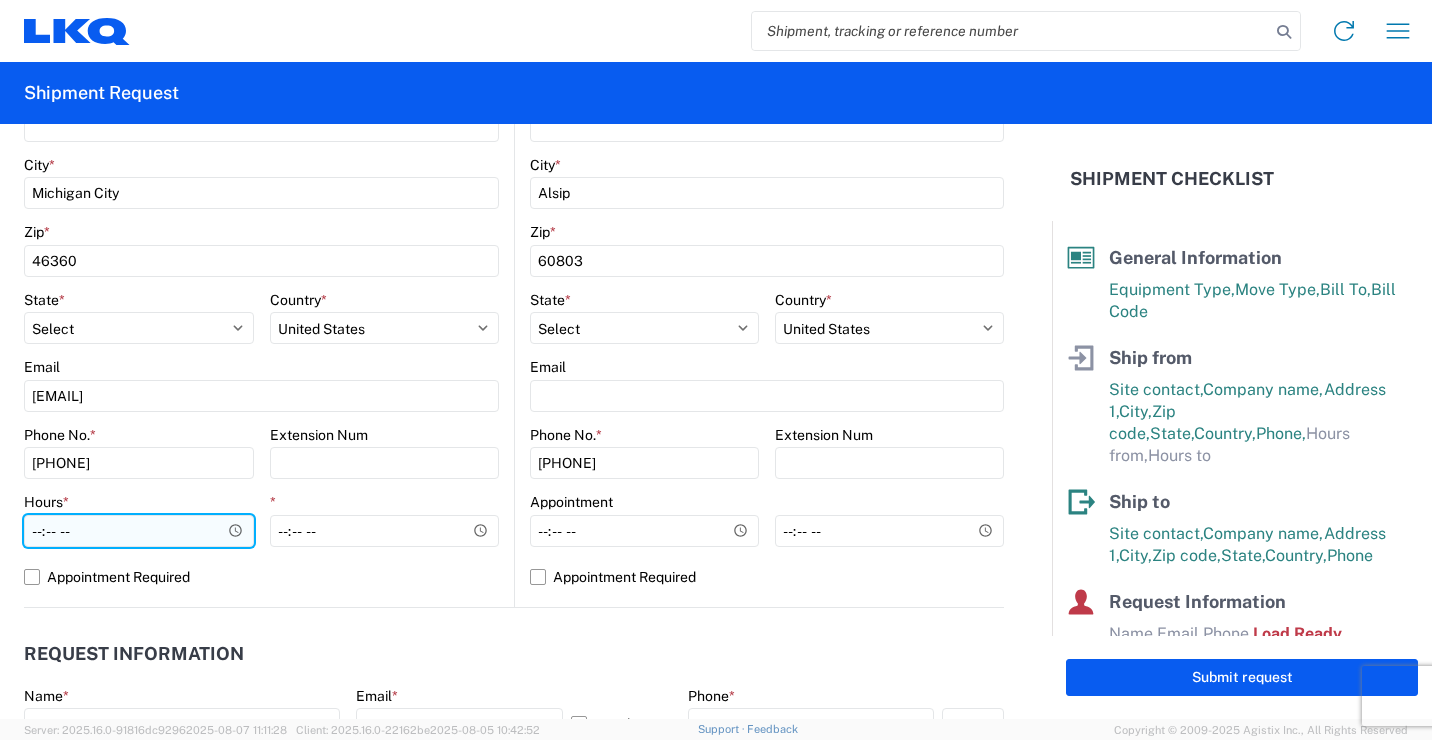 click on "Hours  *" at bounding box center (139, 531) 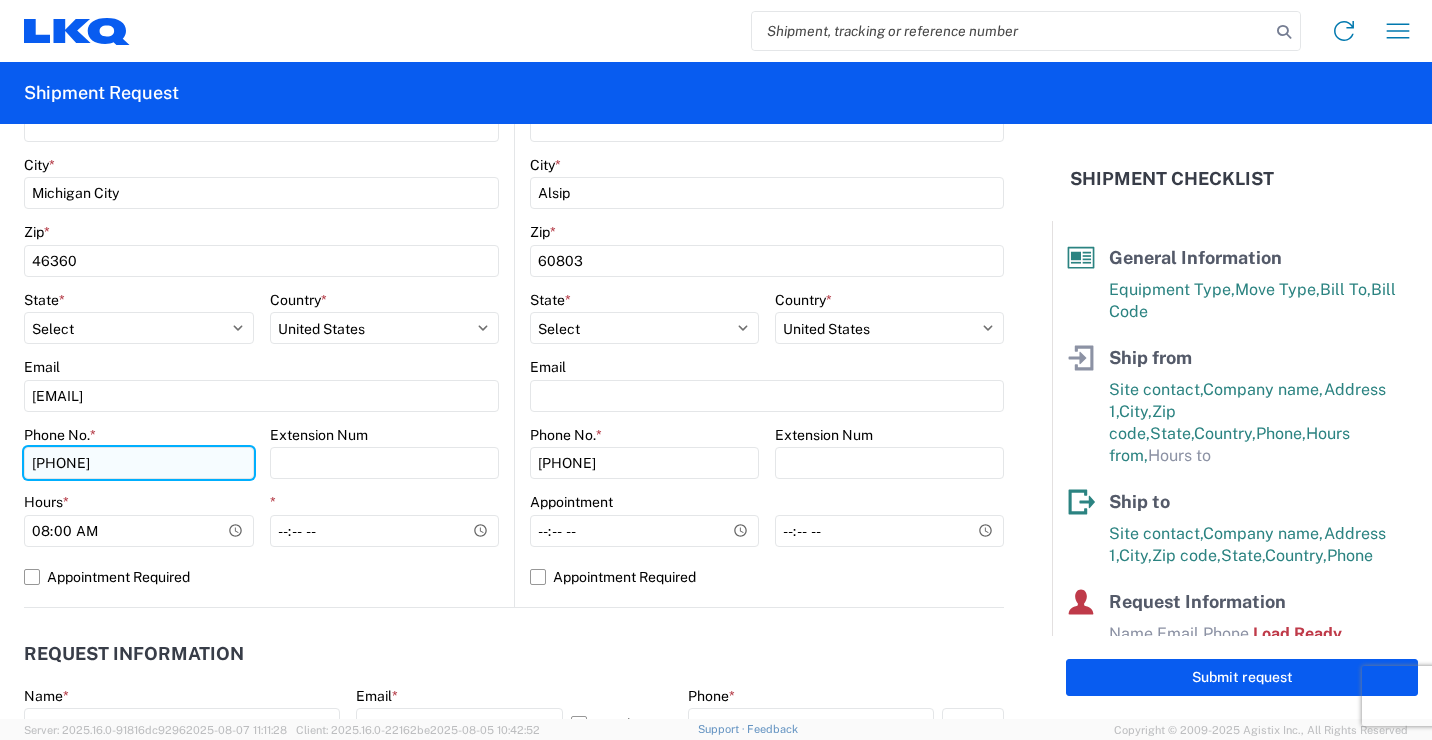 type on "08:00" 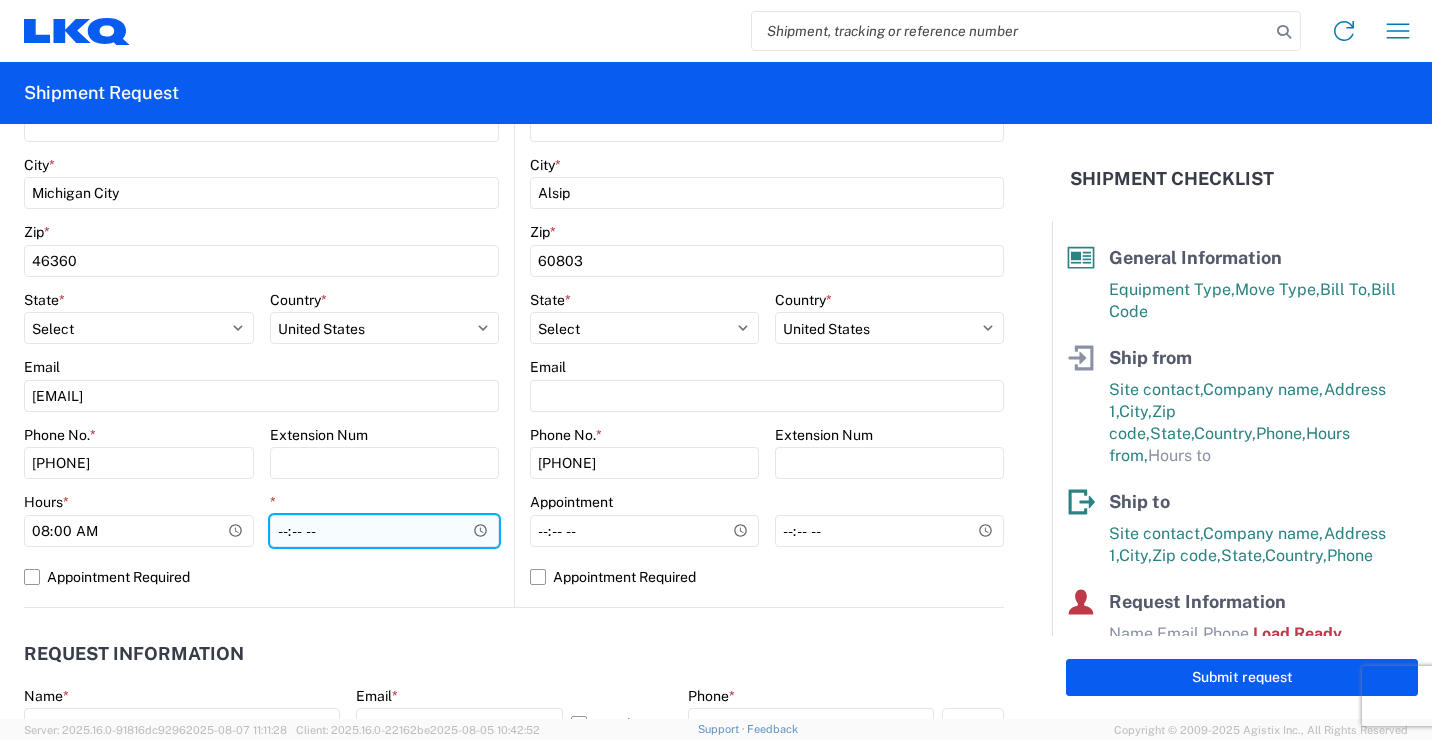 click on "*" at bounding box center [385, 531] 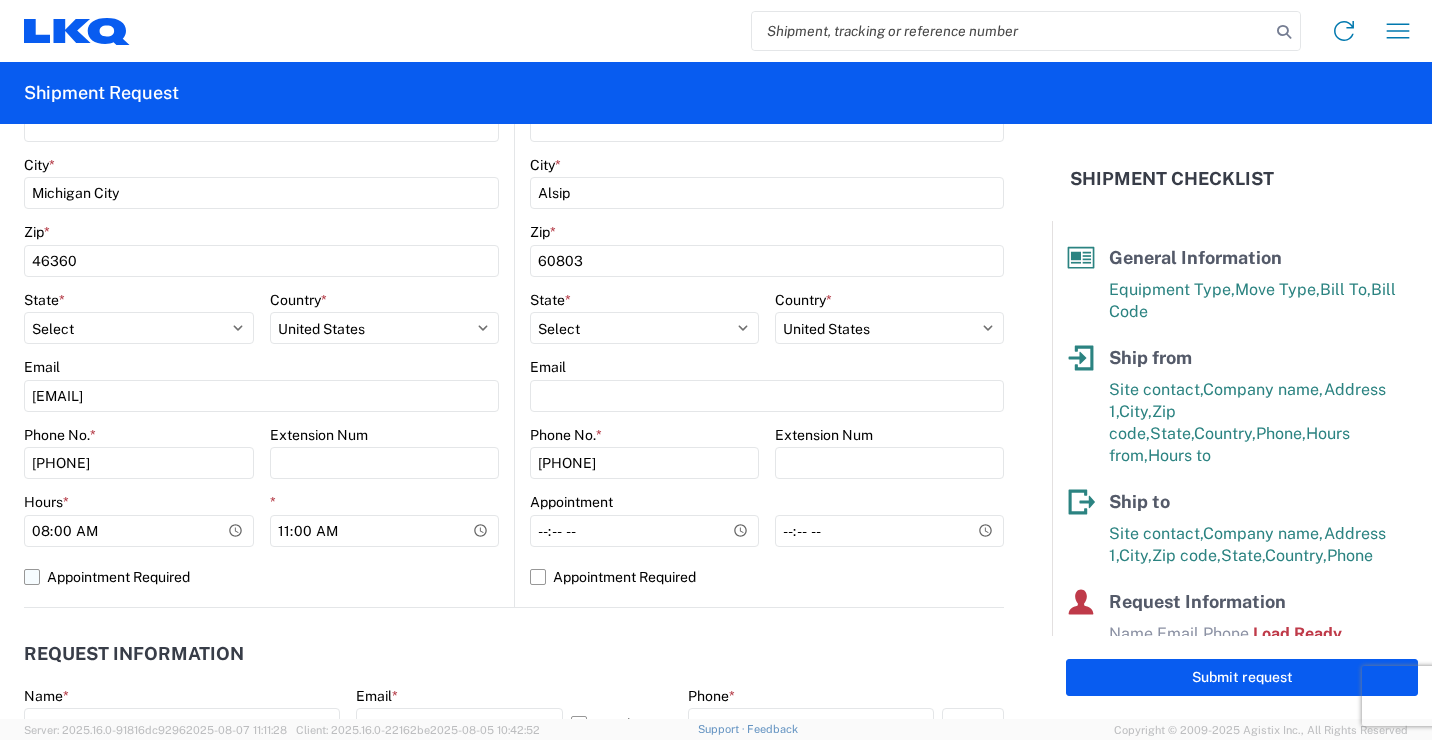 type on "11:00" 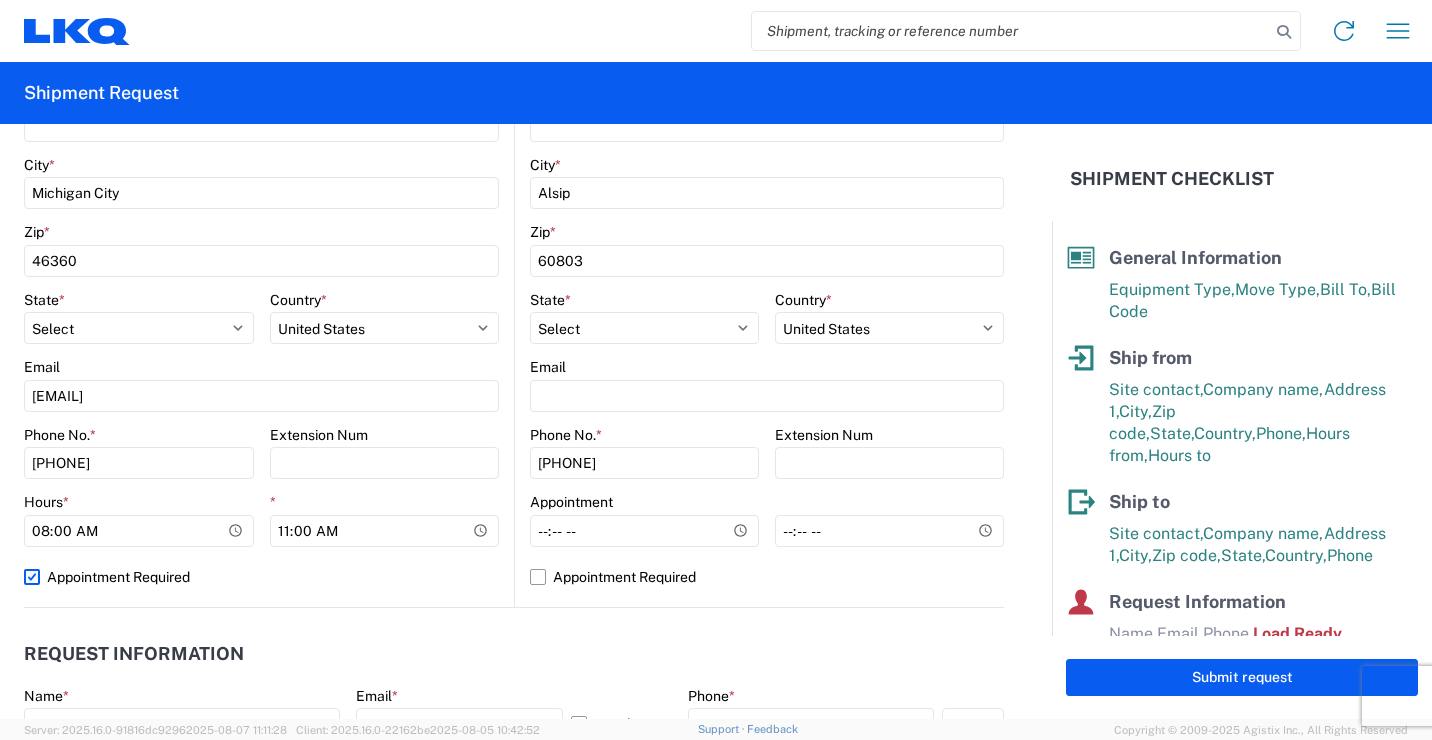 select on "US" 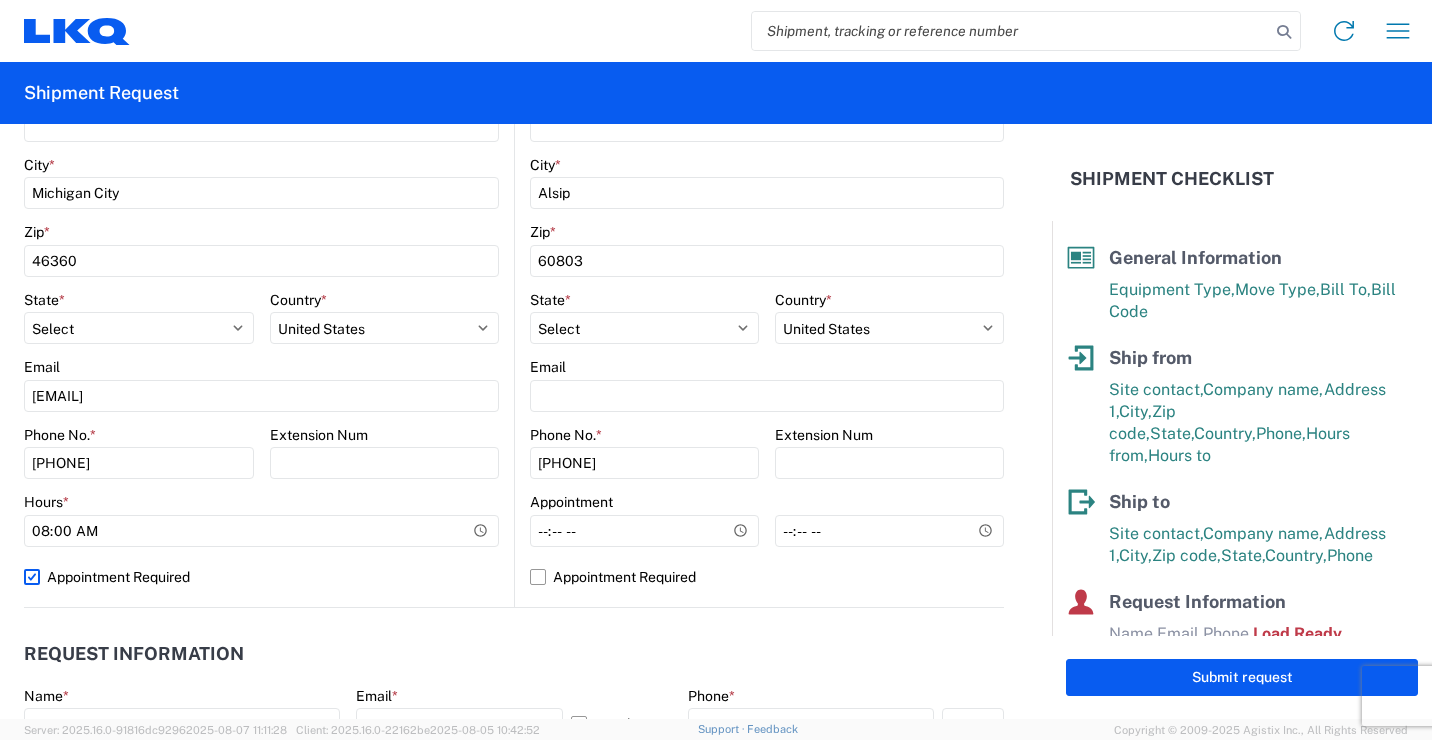 click on "Hours  *" 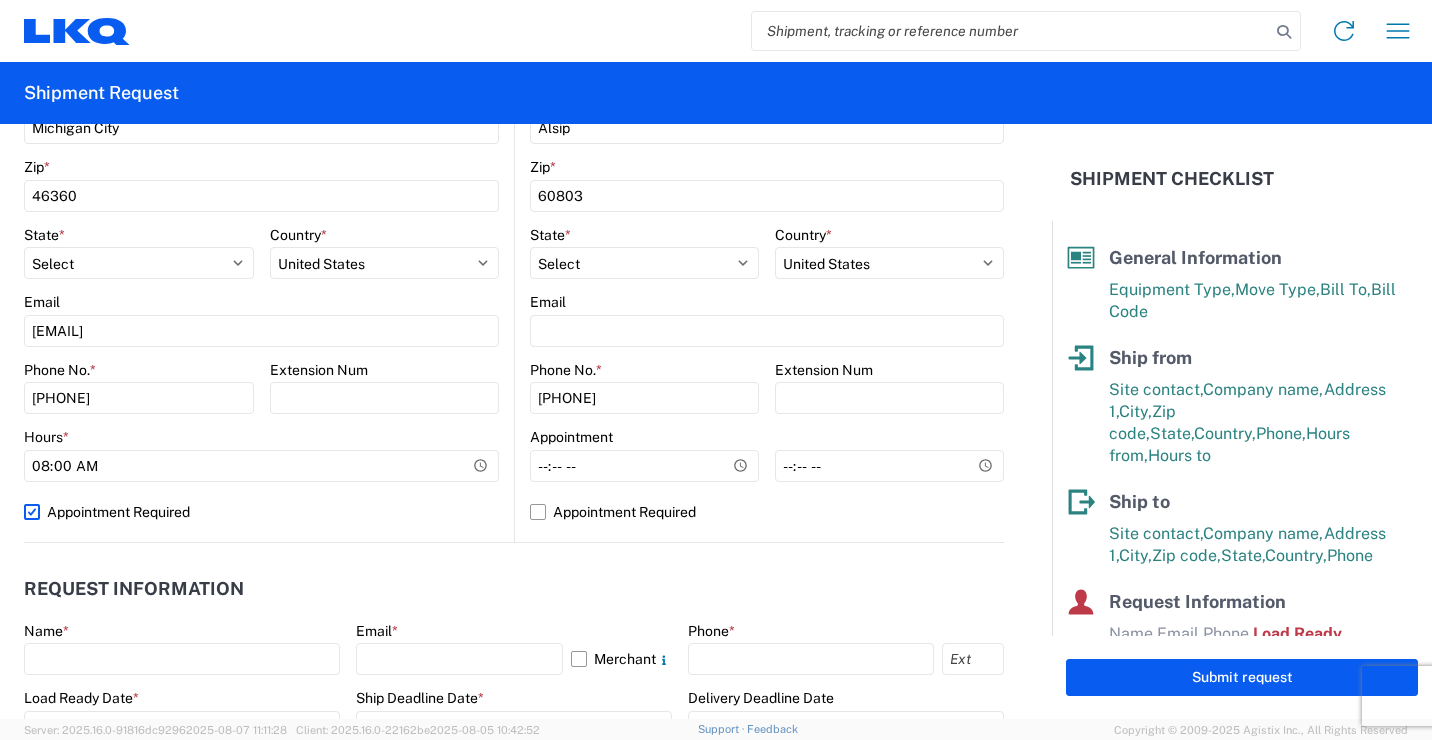scroll, scrollTop: 700, scrollLeft: 0, axis: vertical 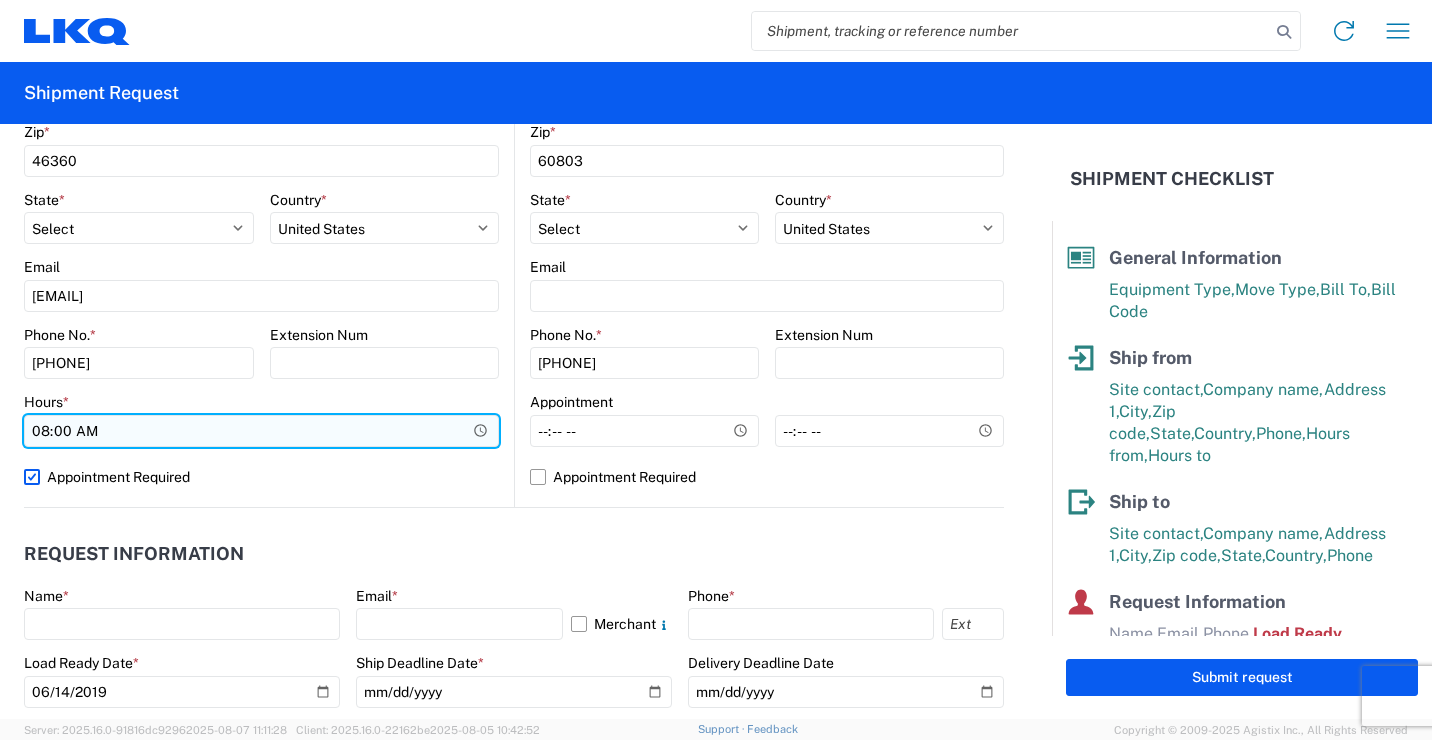 click on "08:00" at bounding box center [261, 431] 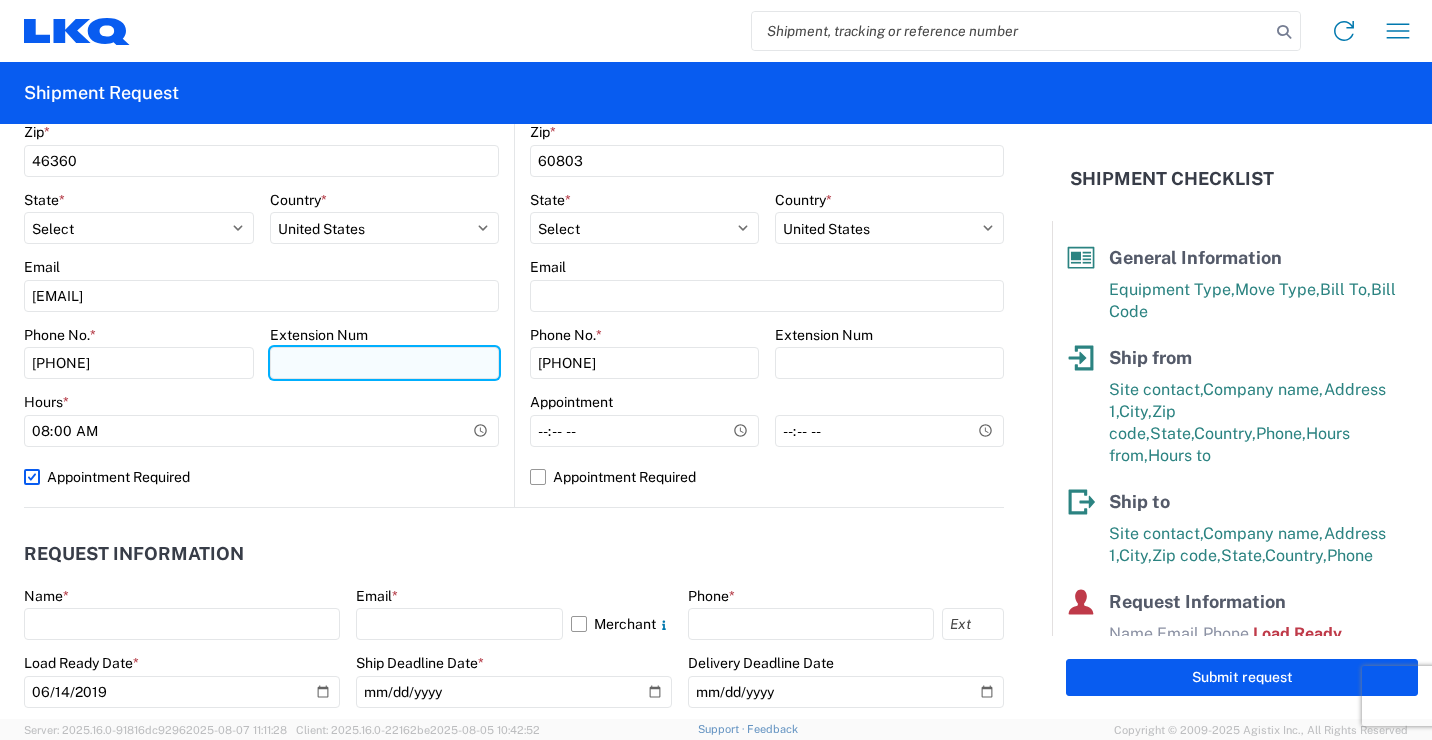 click on "Extension Num" at bounding box center (385, 363) 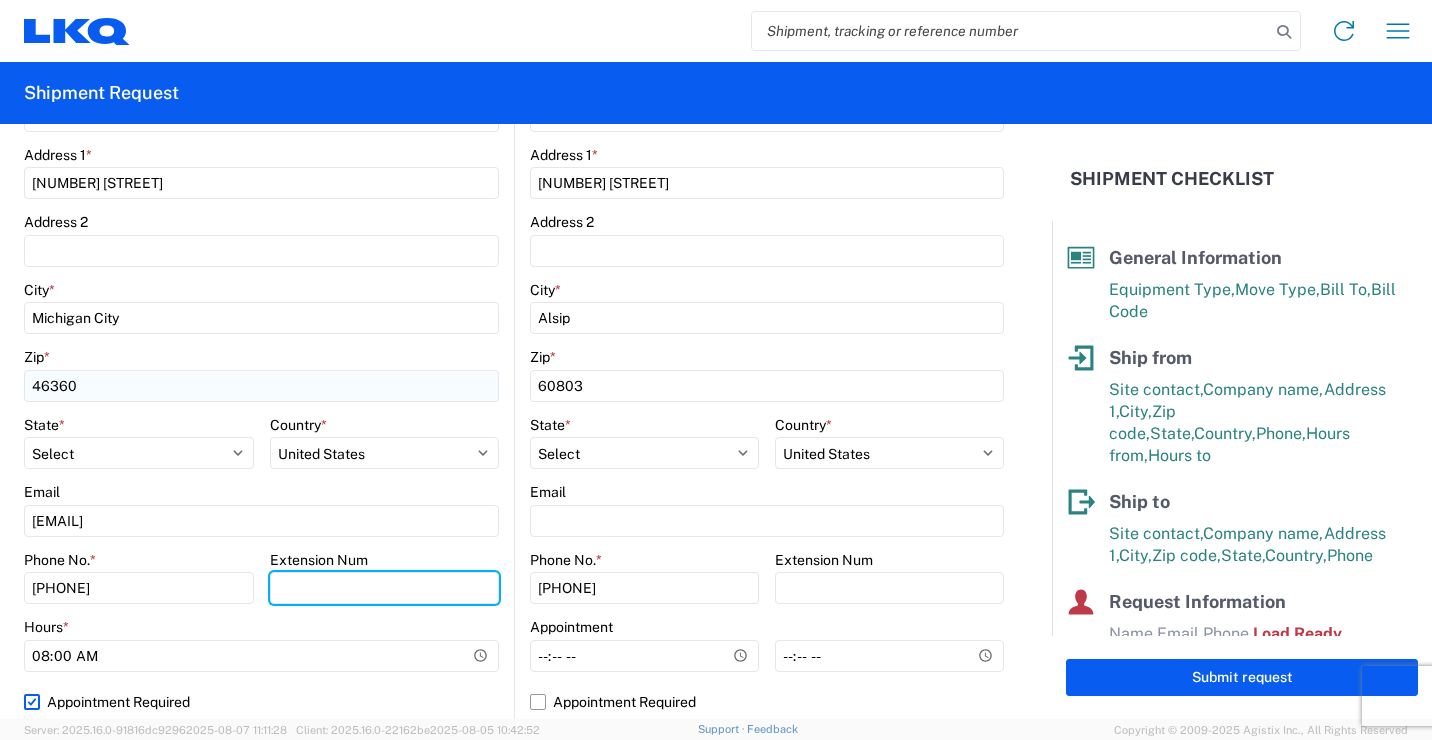 scroll, scrollTop: 500, scrollLeft: 0, axis: vertical 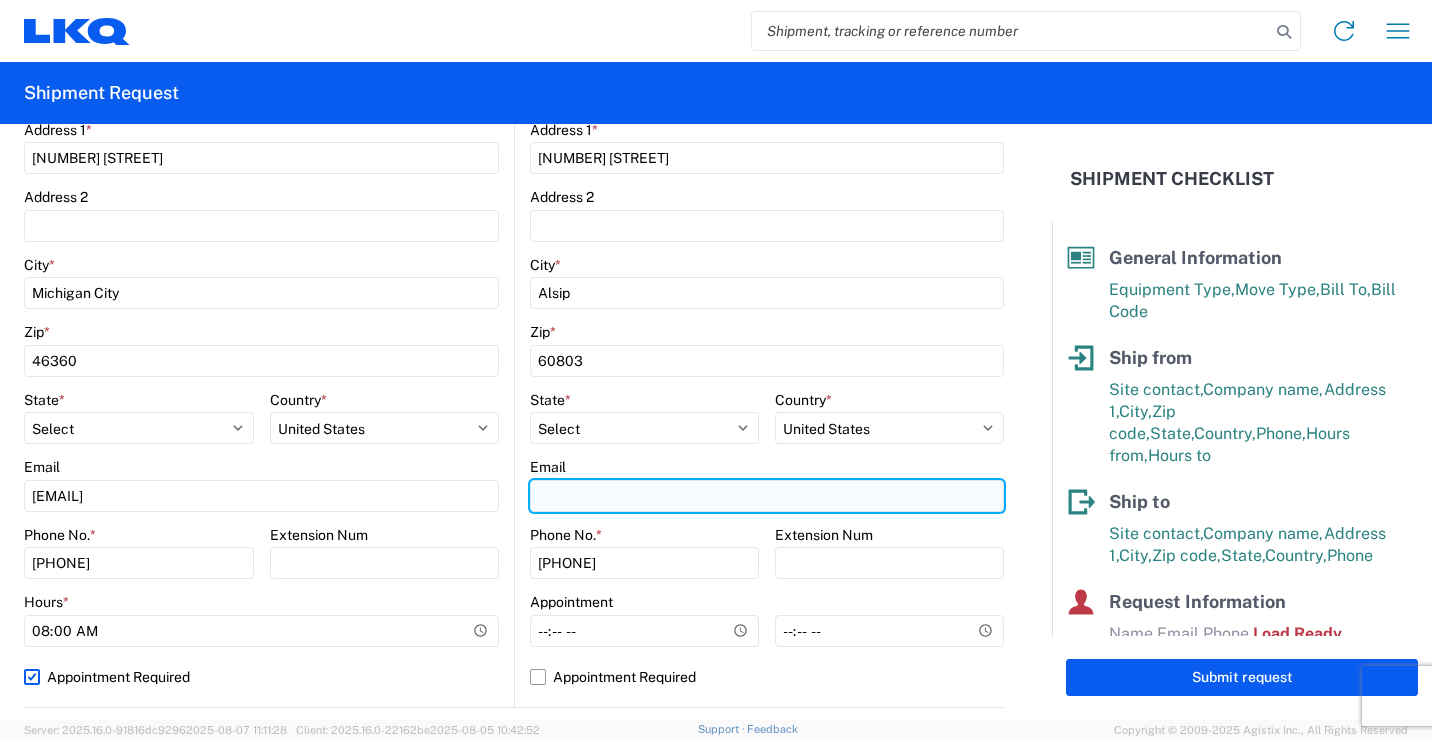 click on "Email" at bounding box center (767, 496) 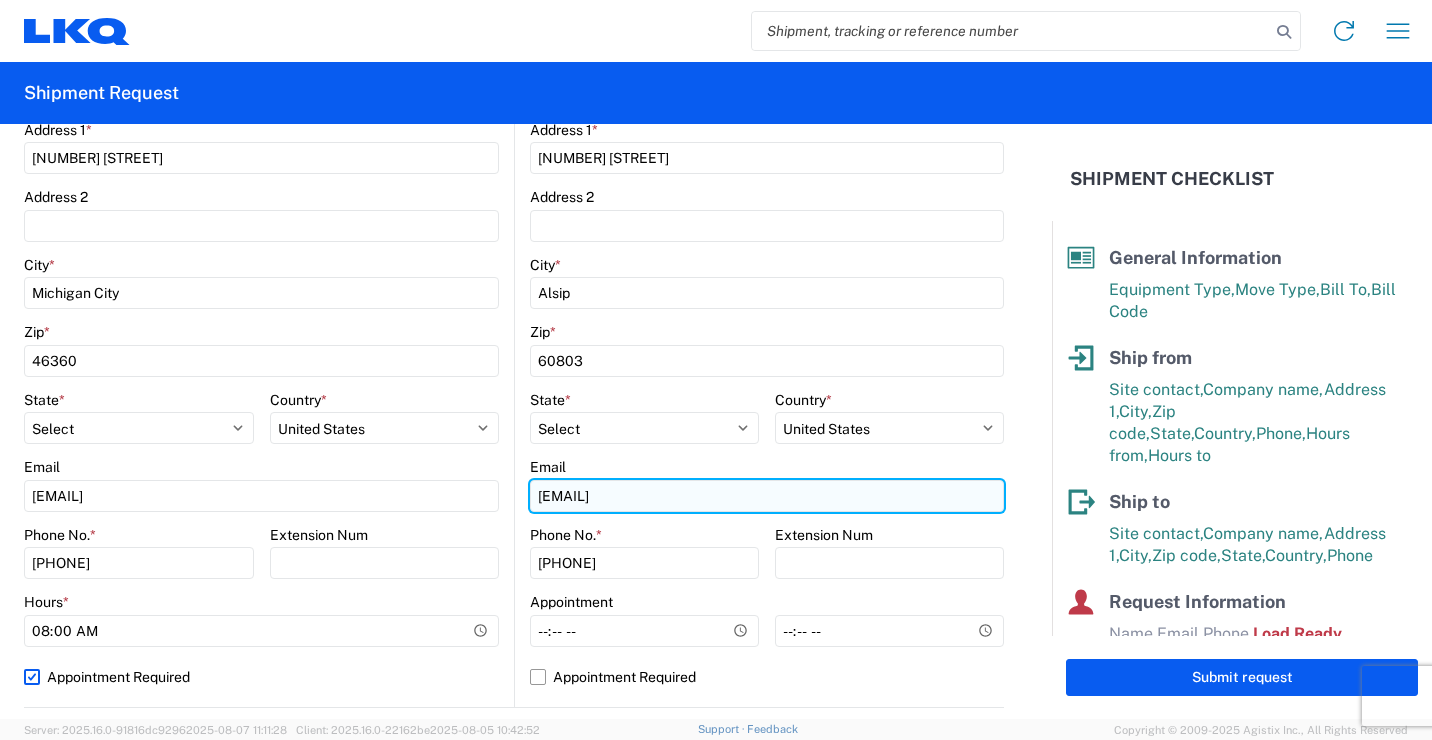 type on "[EMAIL]" 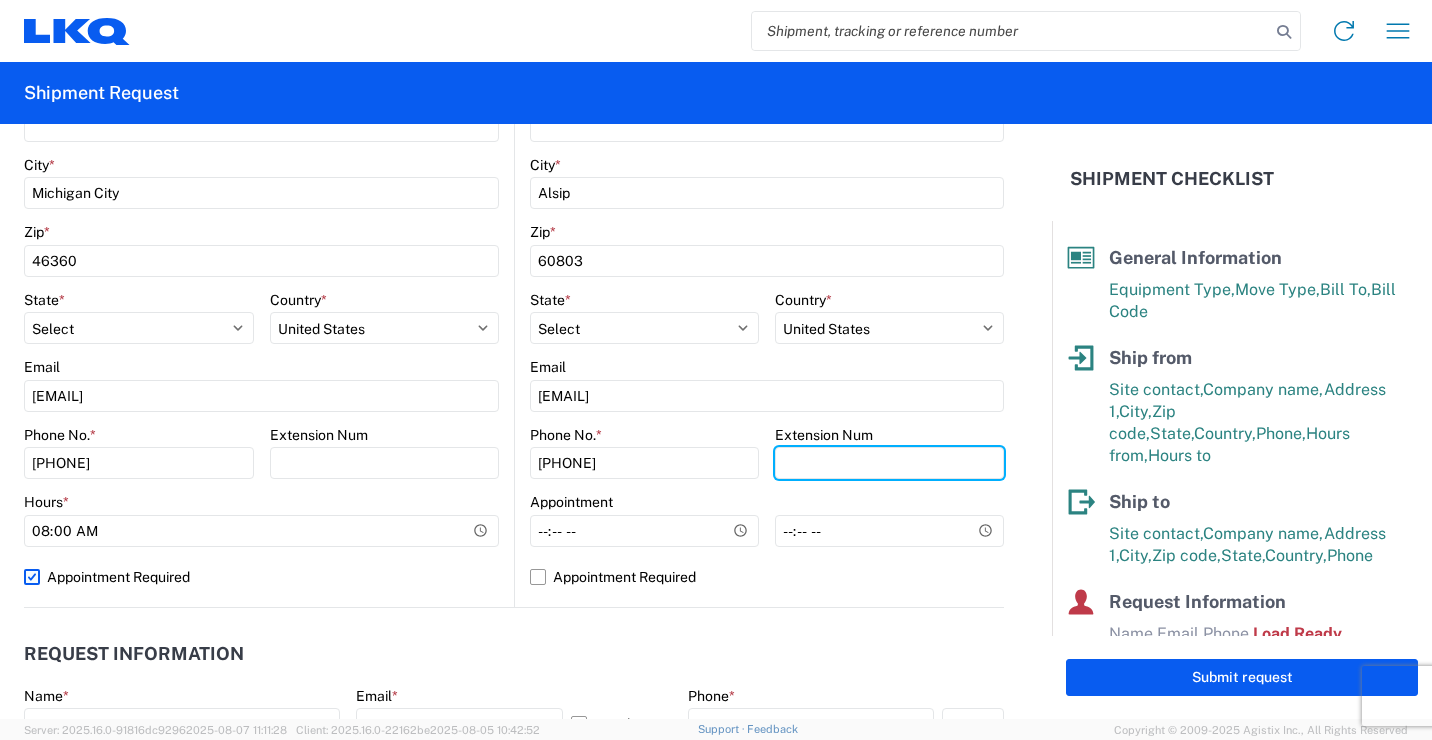 scroll, scrollTop: 700, scrollLeft: 0, axis: vertical 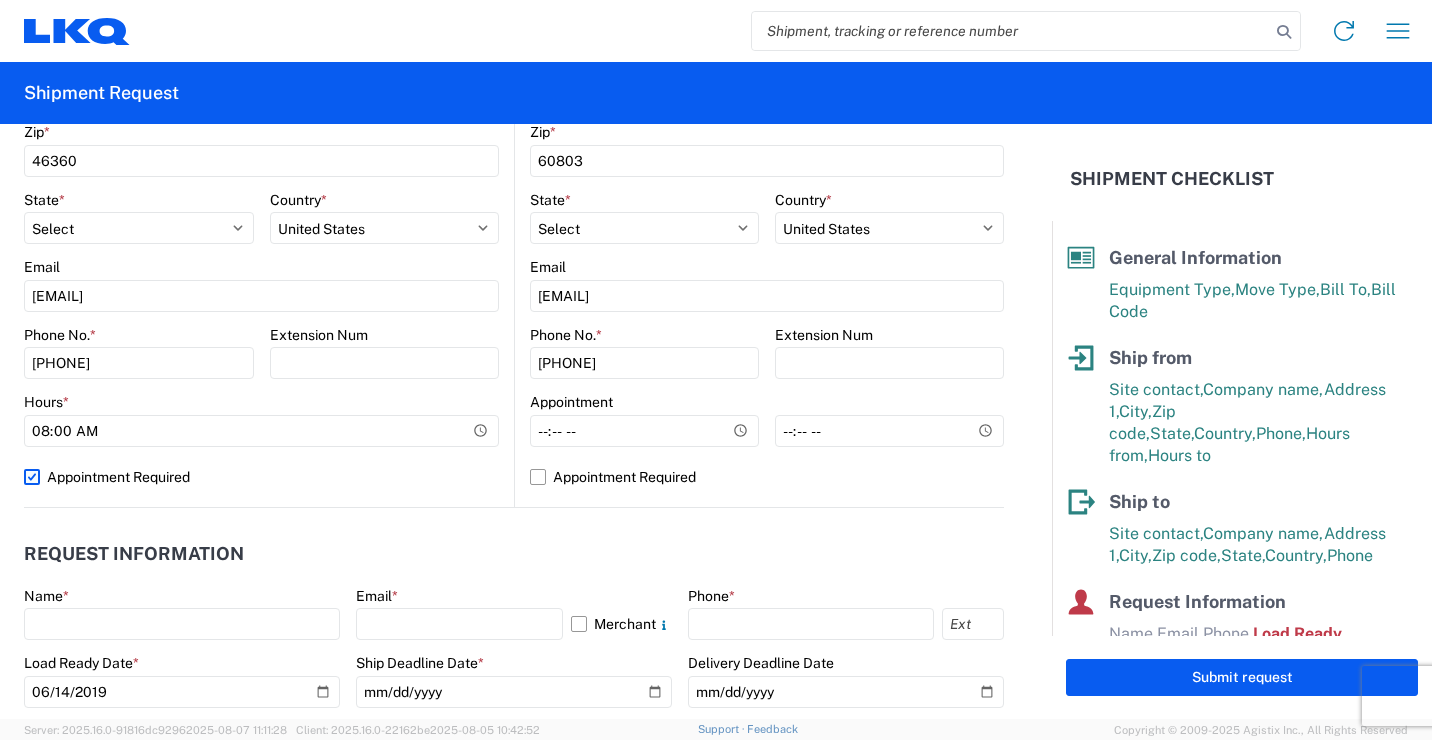 click on "Appointment Required" 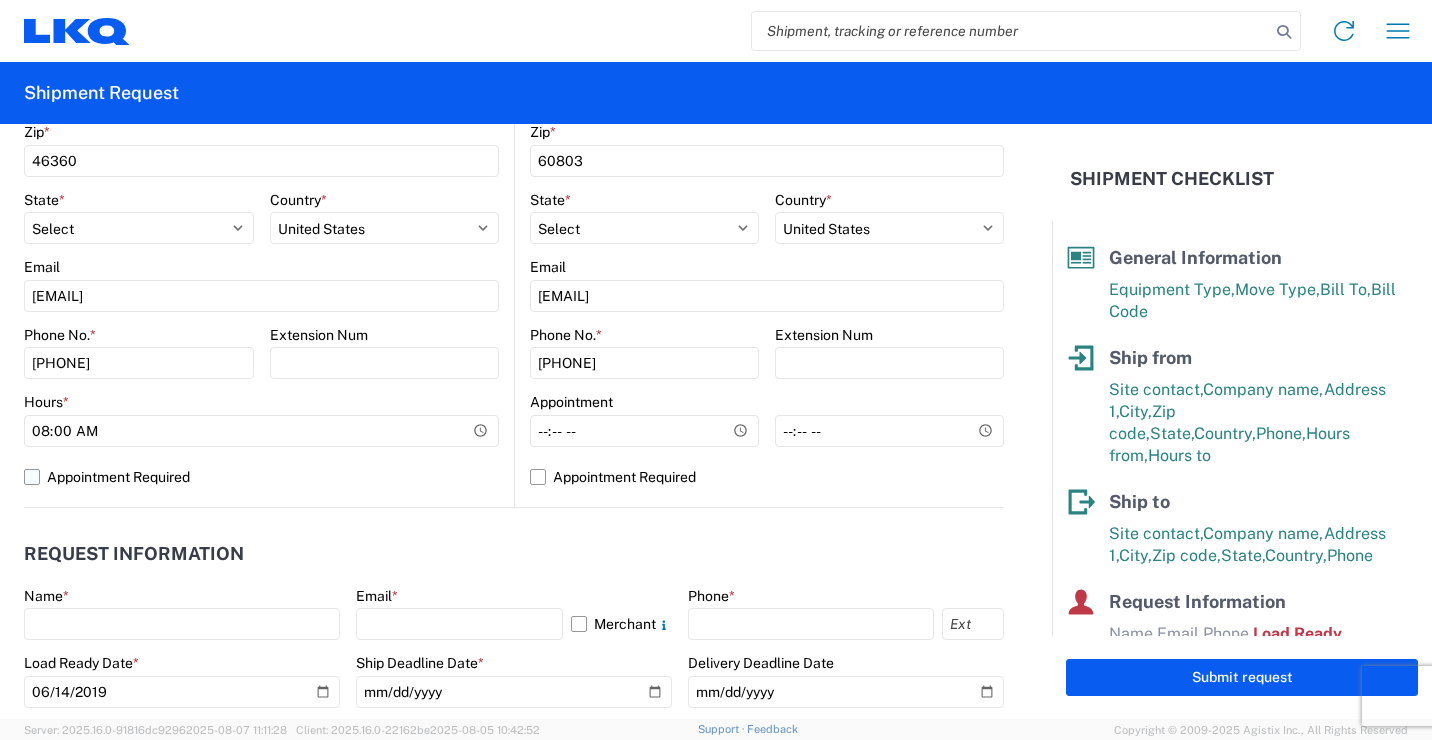 select on "US" 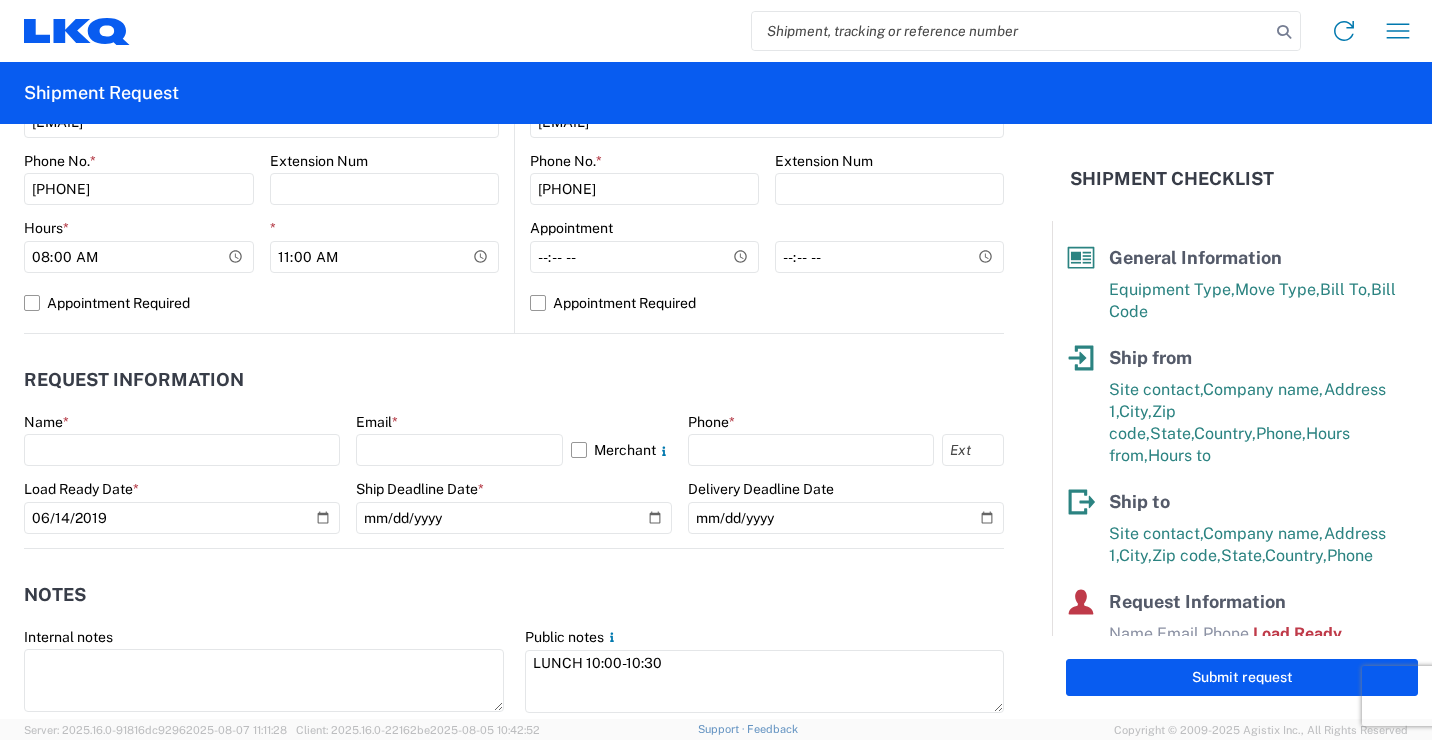 scroll, scrollTop: 900, scrollLeft: 0, axis: vertical 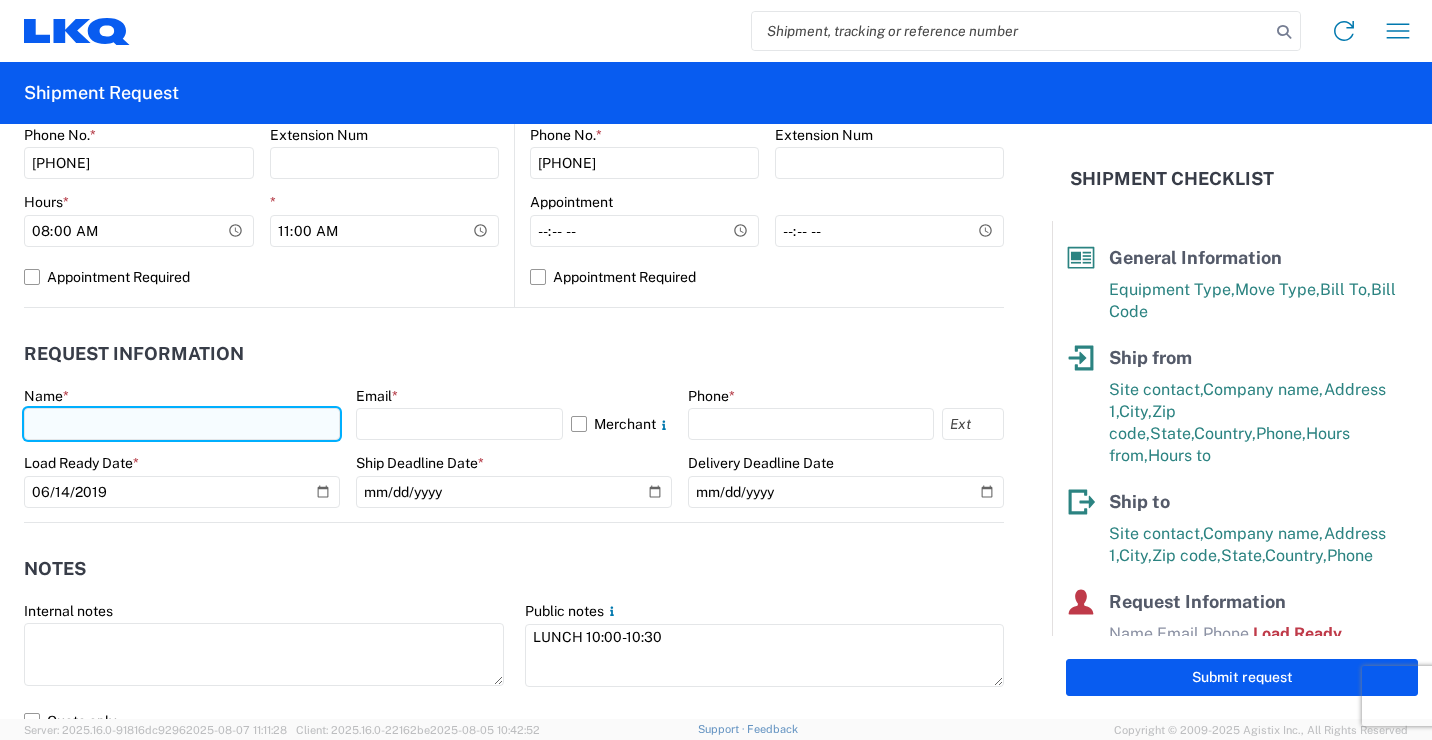 click 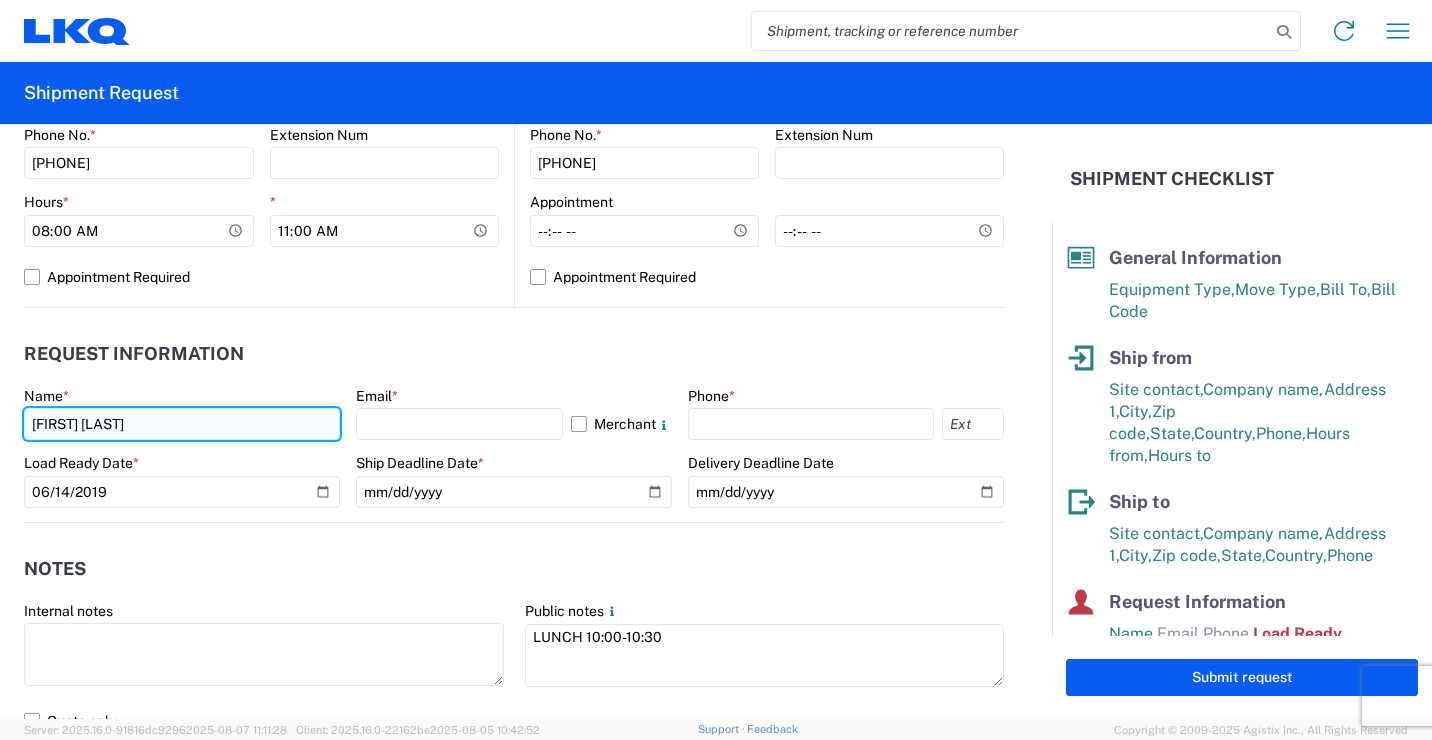 type on "[FIRST] [LAST]" 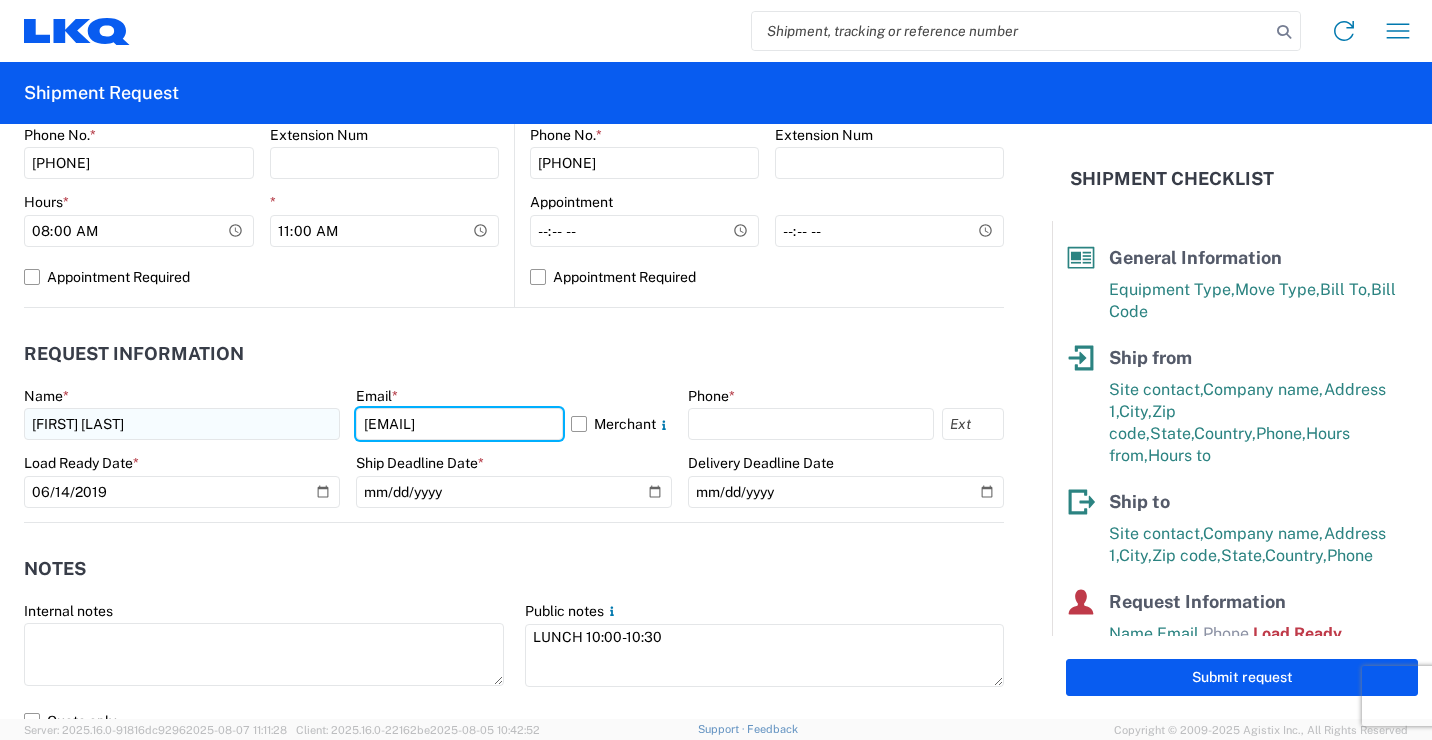type on "[EMAIL]" 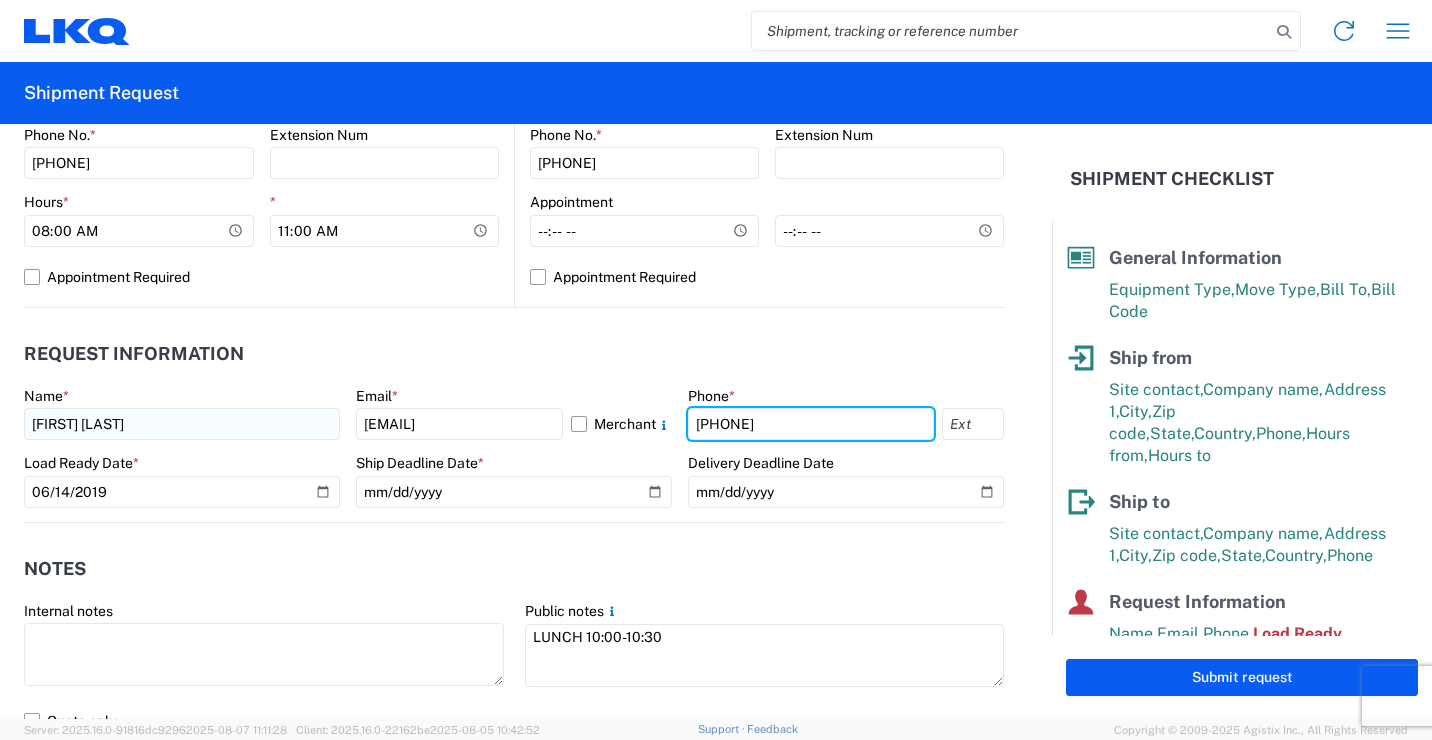 type on "[PHONE]" 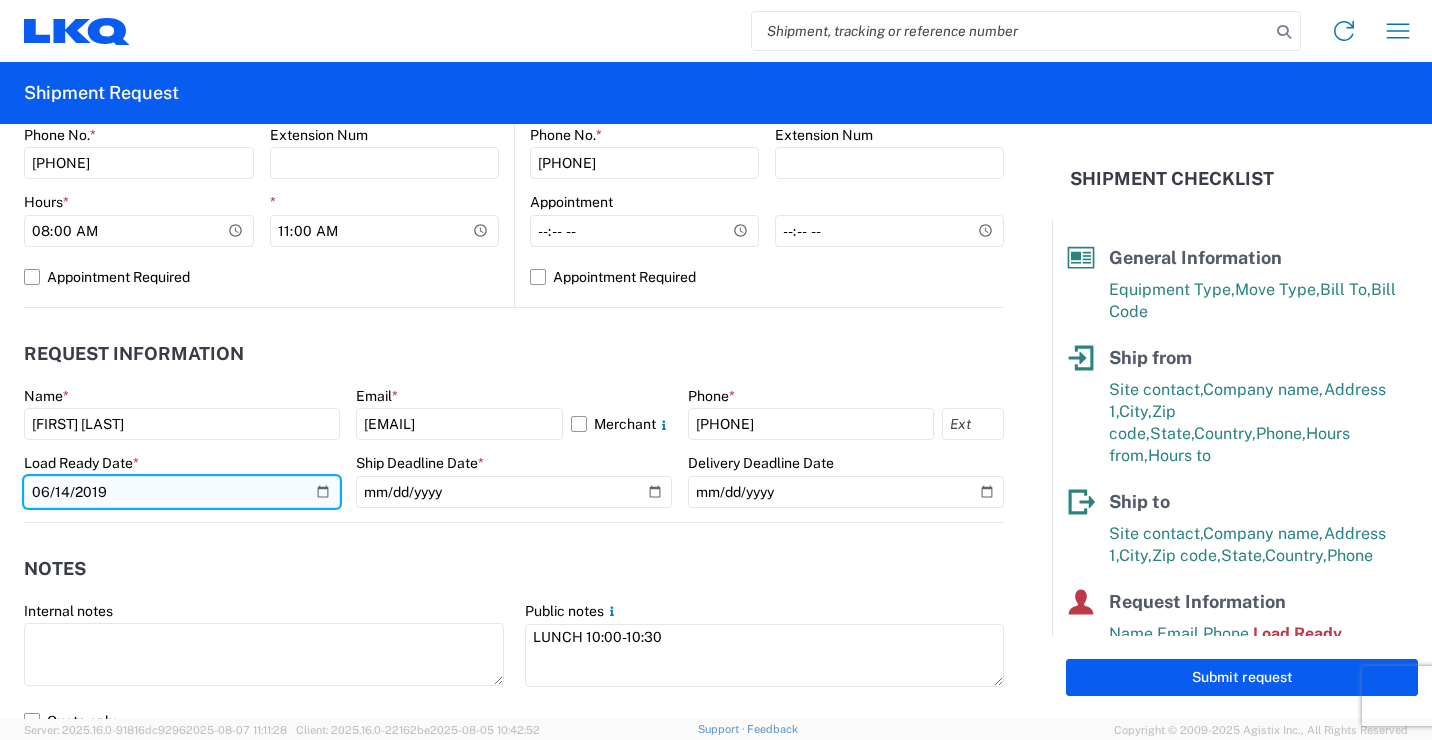 click on "2019-06-14" 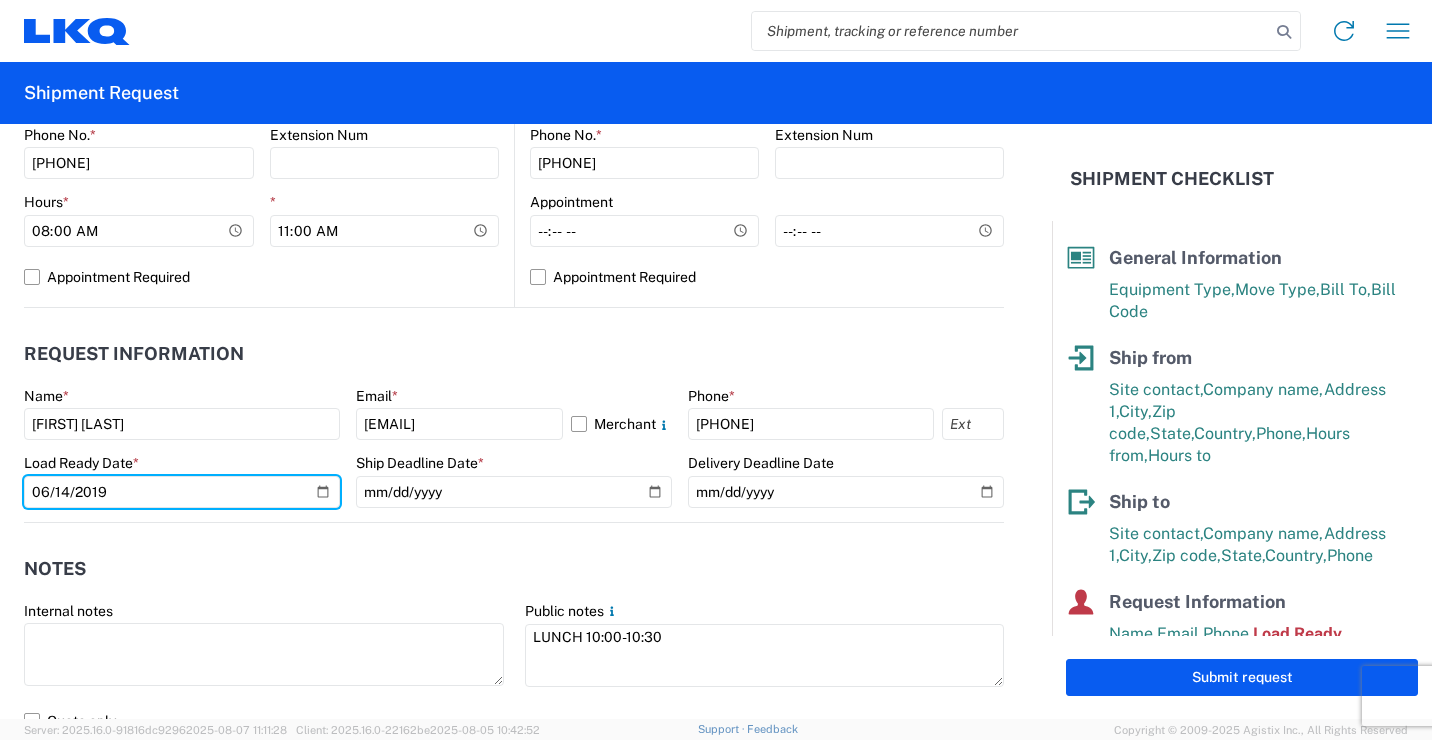 type on "2025-08-11" 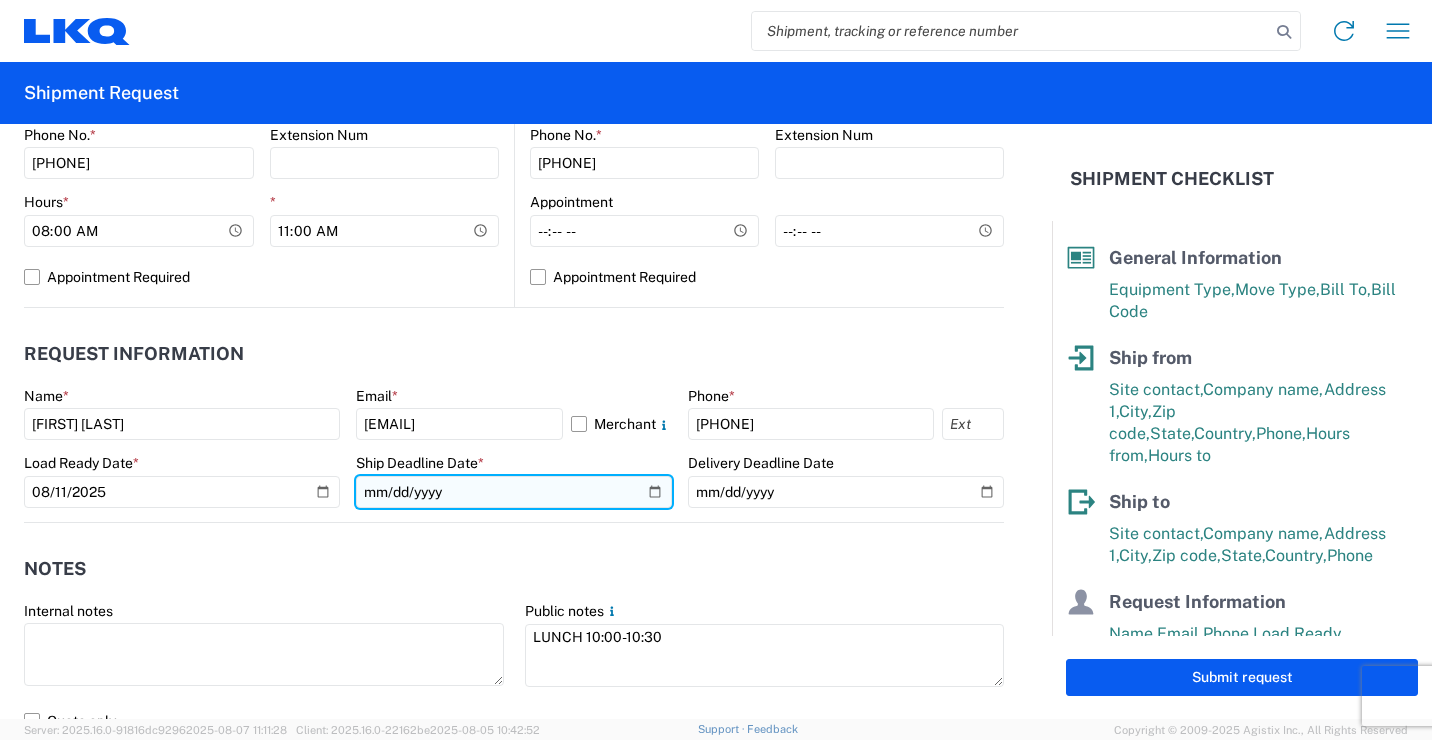 click 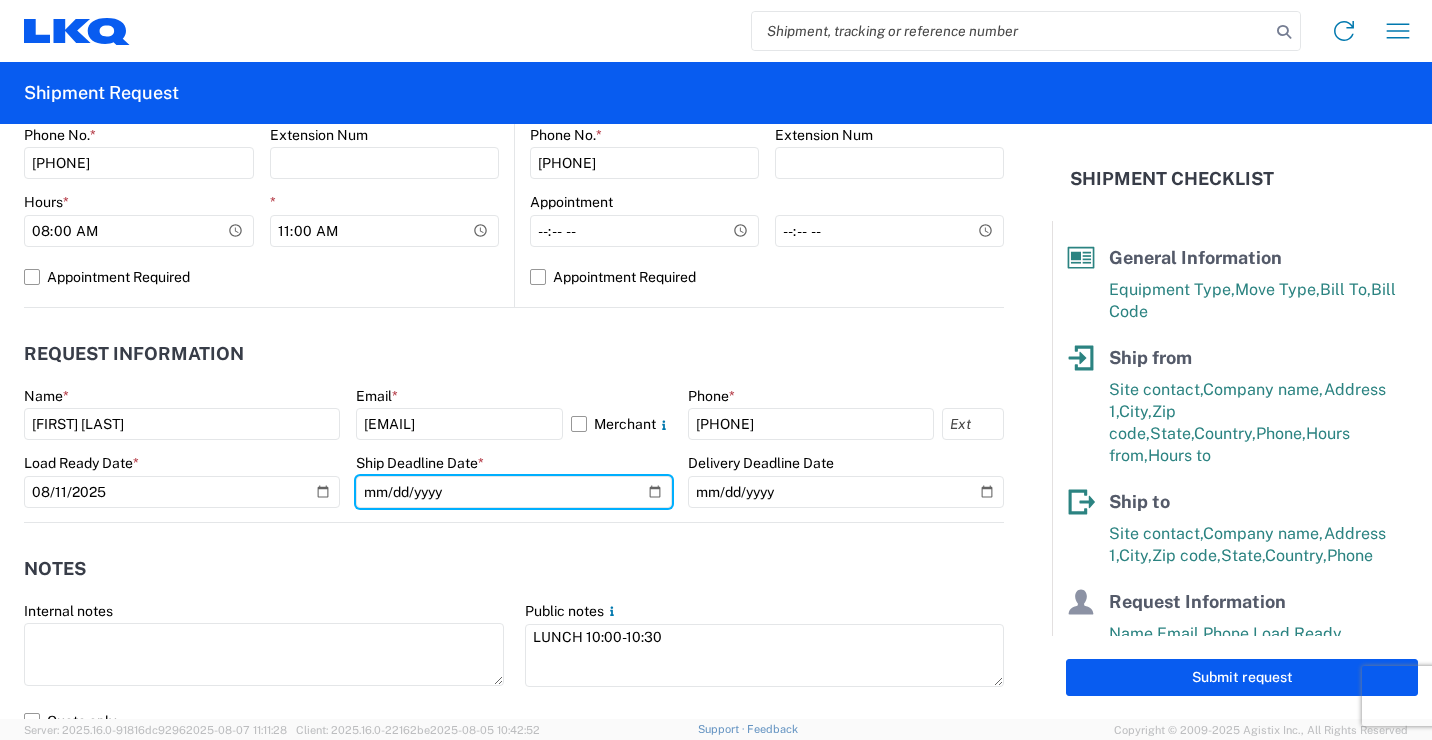 type on "[DATE]" 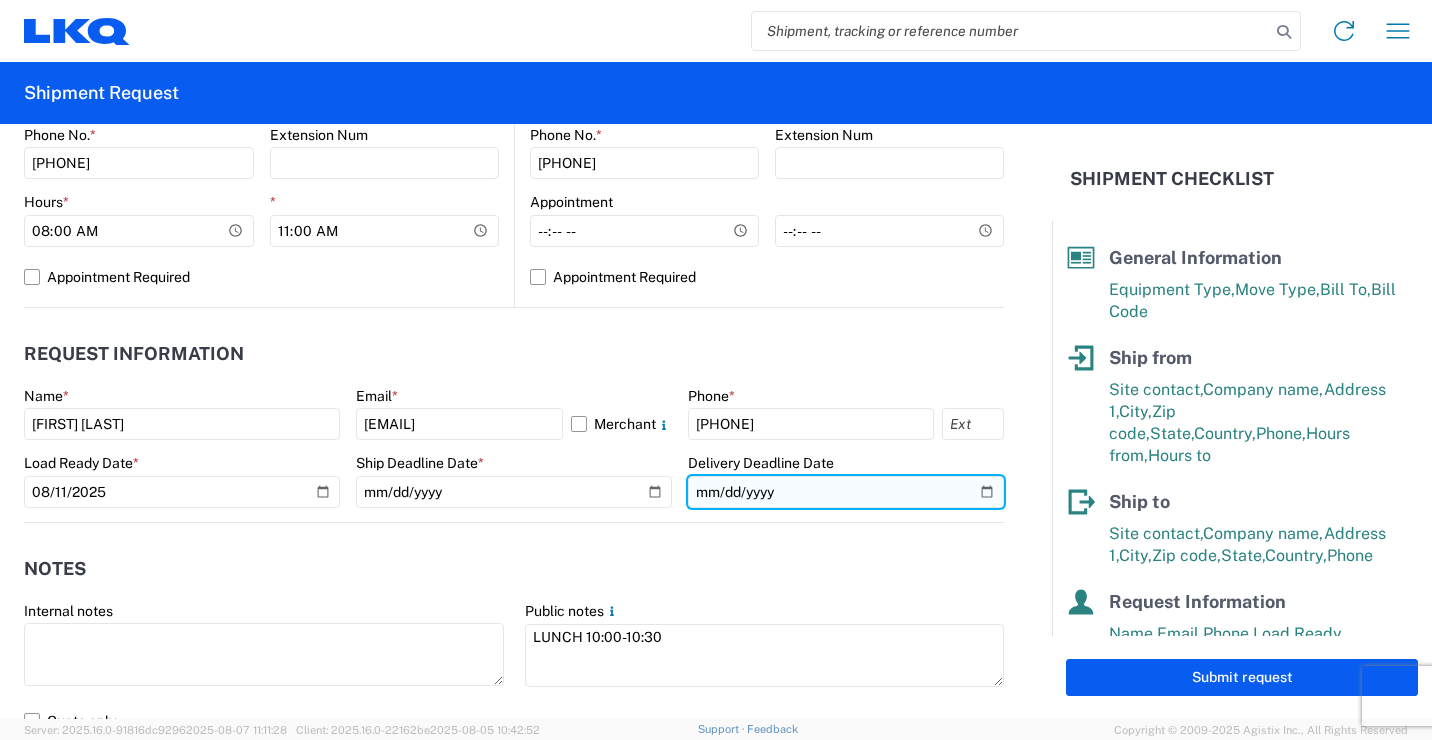 click 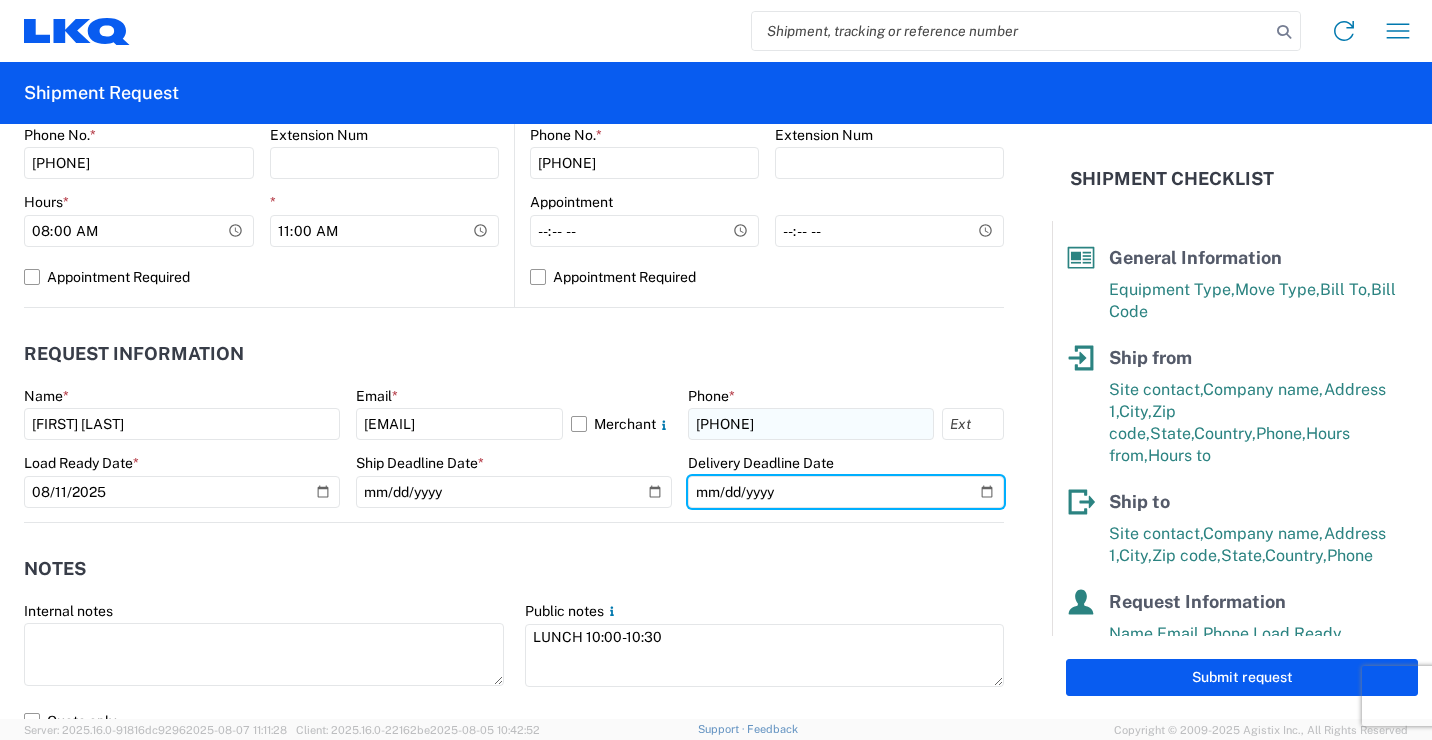type on "[DATE]" 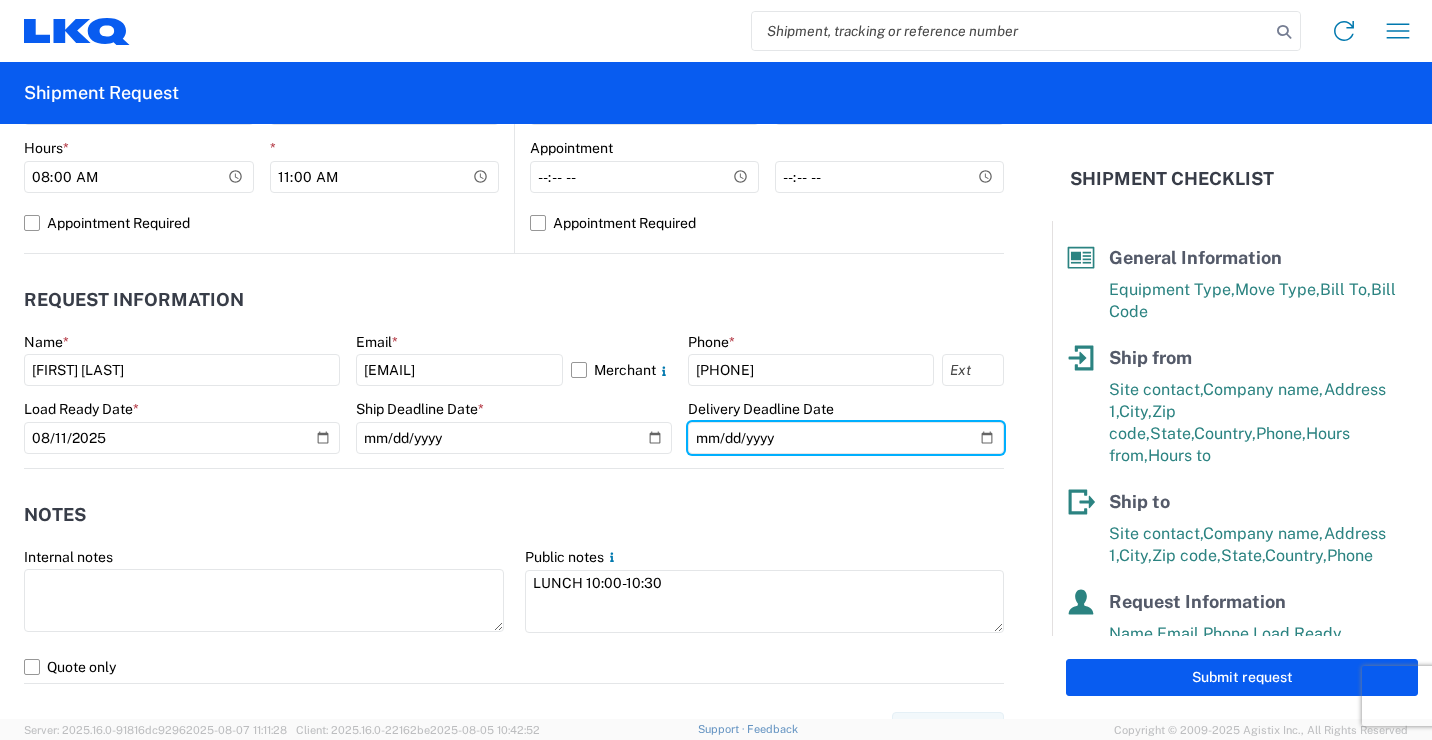 scroll, scrollTop: 1000, scrollLeft: 0, axis: vertical 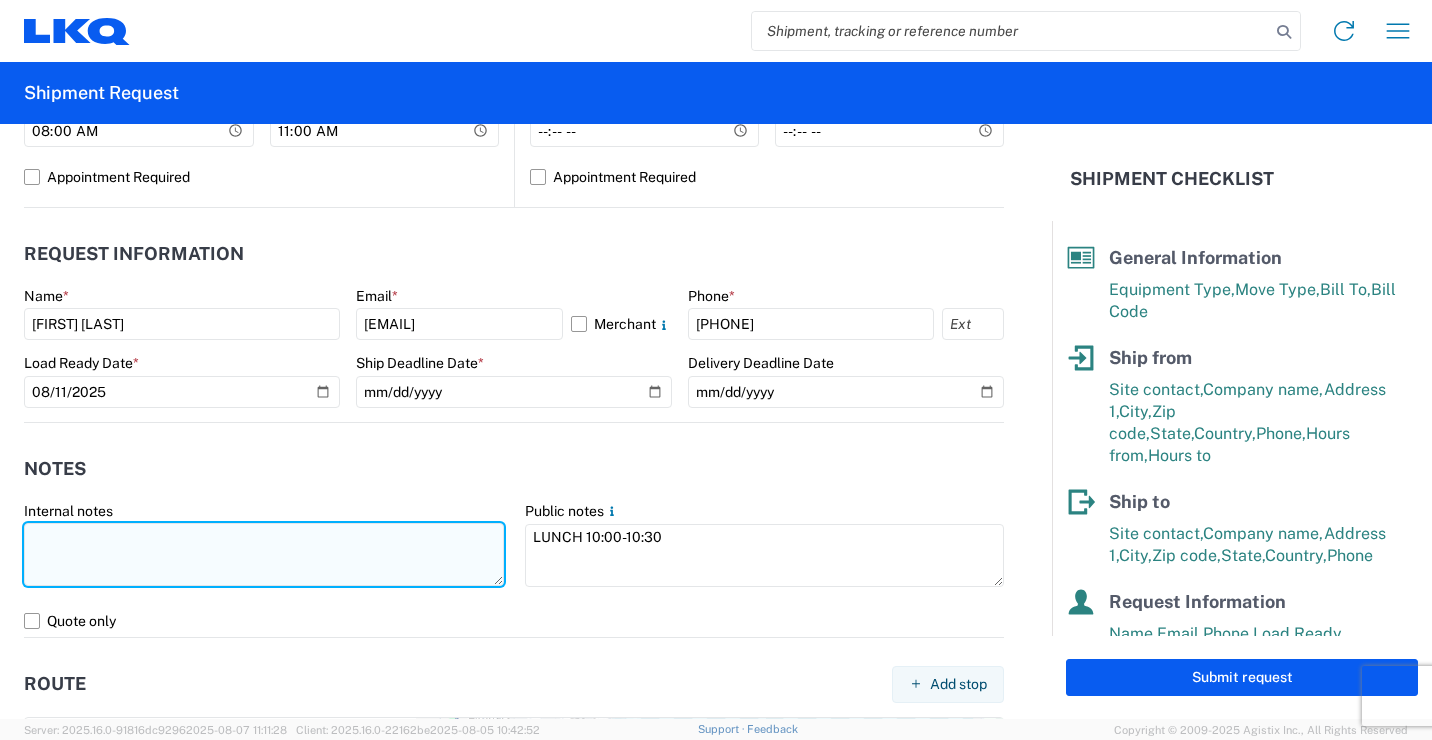 click 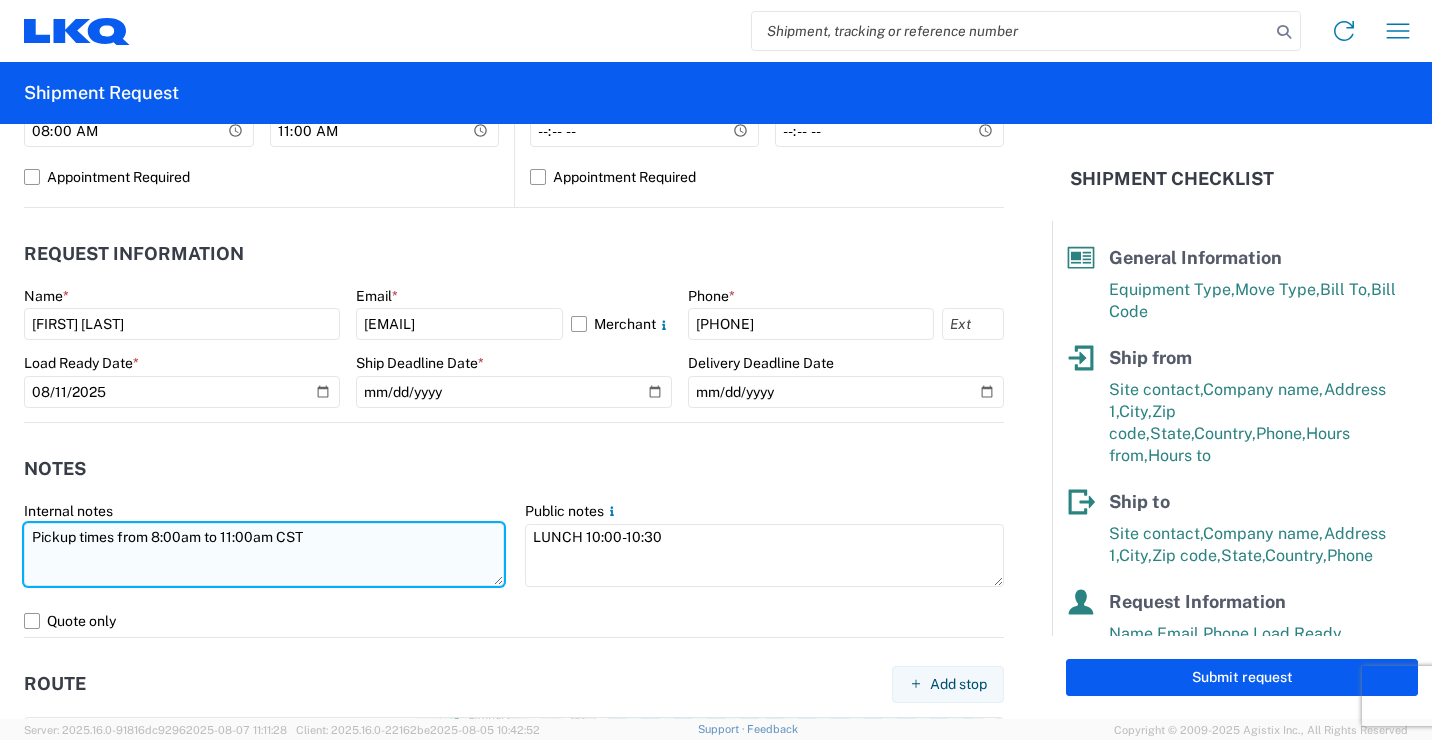 click on "Pickup times from 8:00am to 11:00am CST" 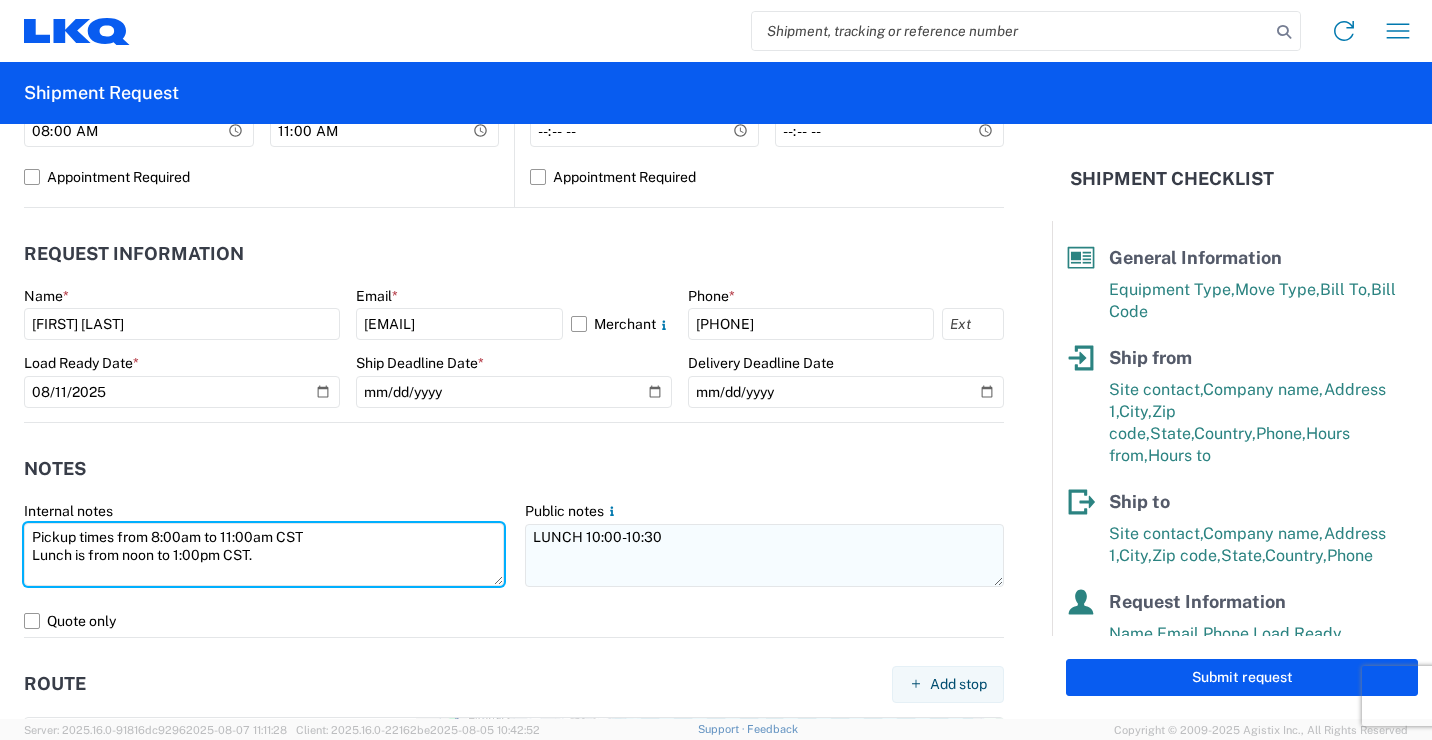type on "Pickup times from 8:00am to 11:00am CST
Lunch is from noon to 1:00pm CST." 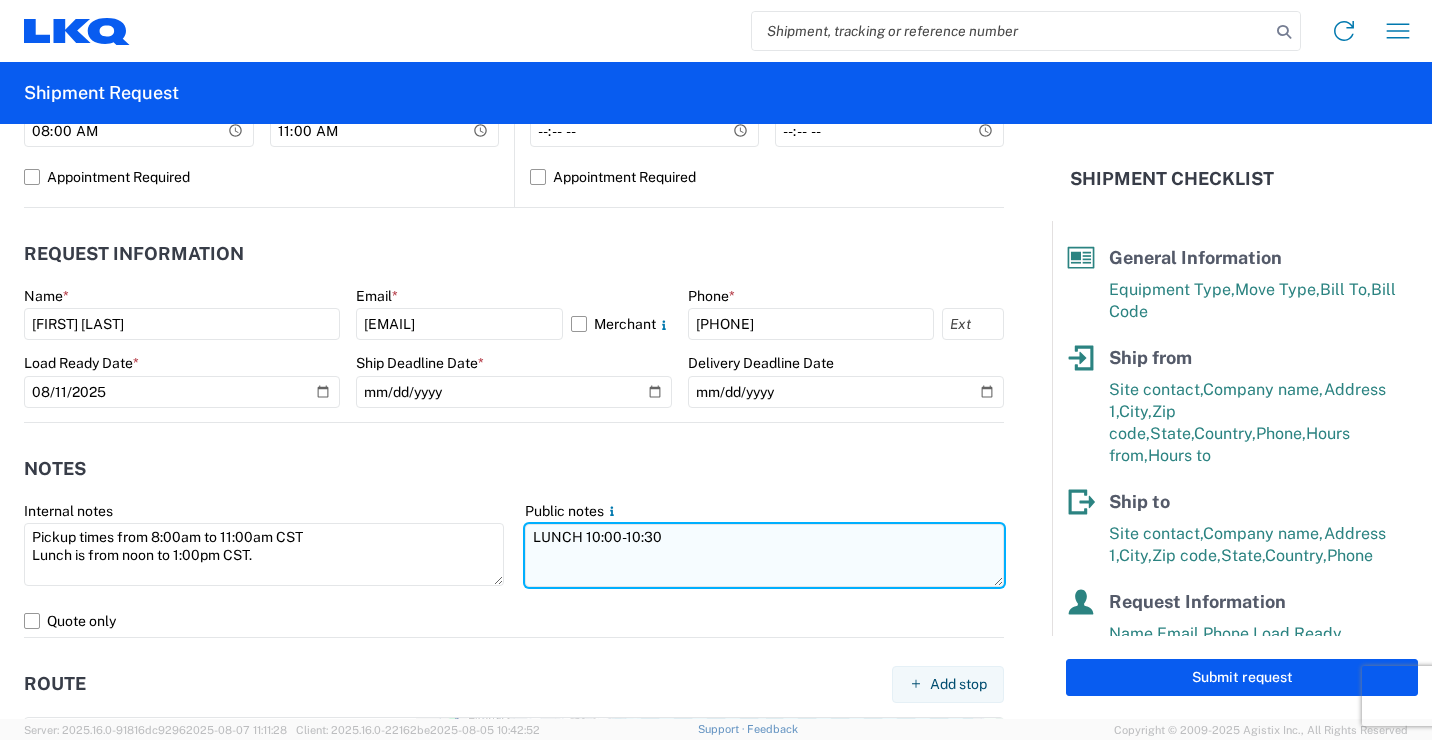 click on "LUNCH 10:00-10:30" 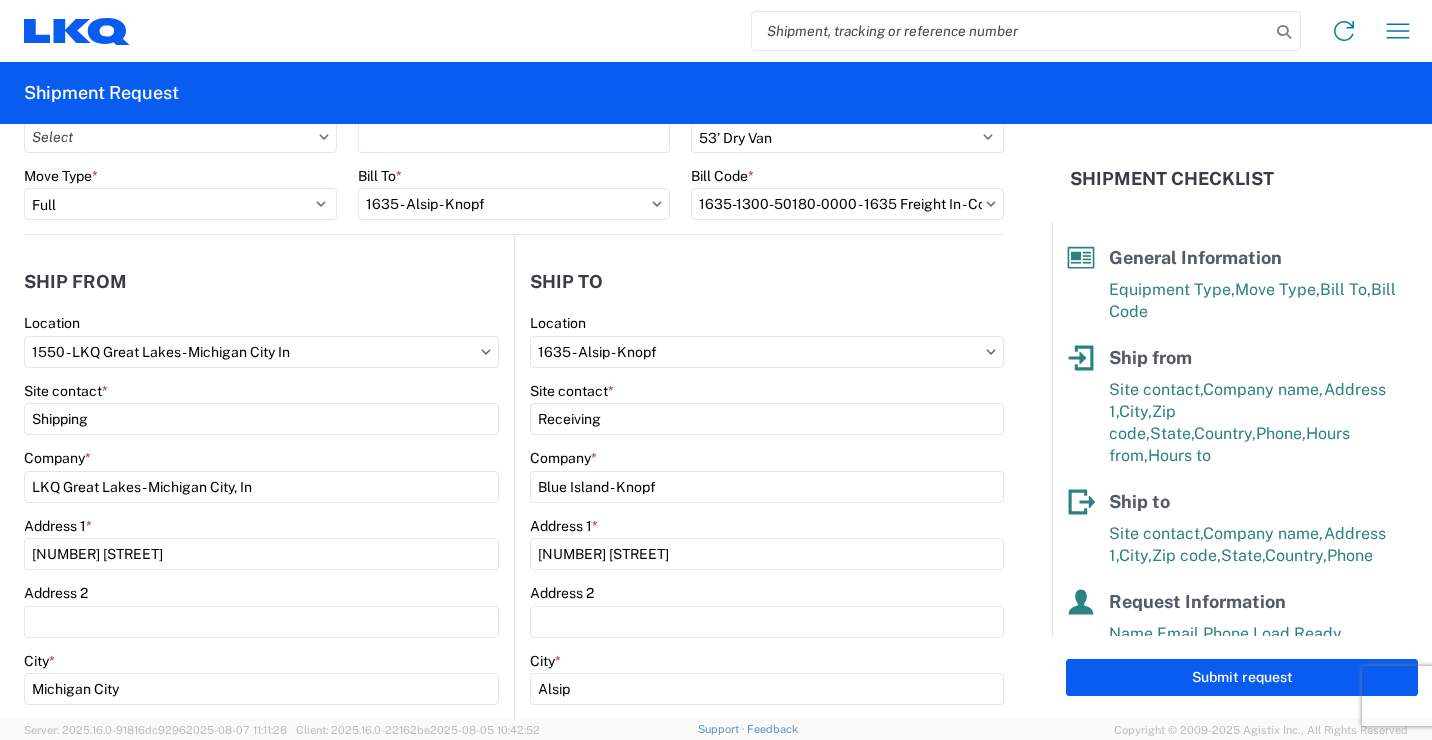 scroll, scrollTop: 0, scrollLeft: 0, axis: both 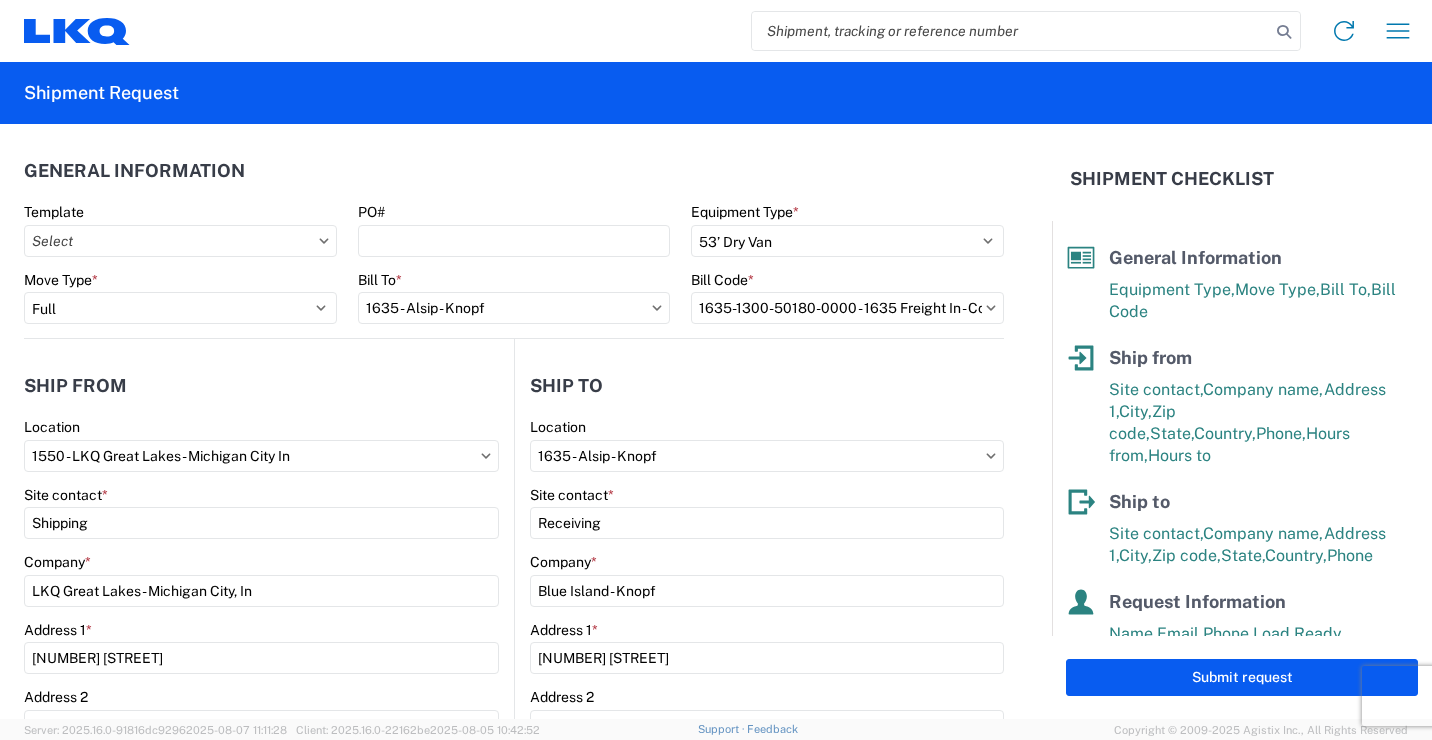 click 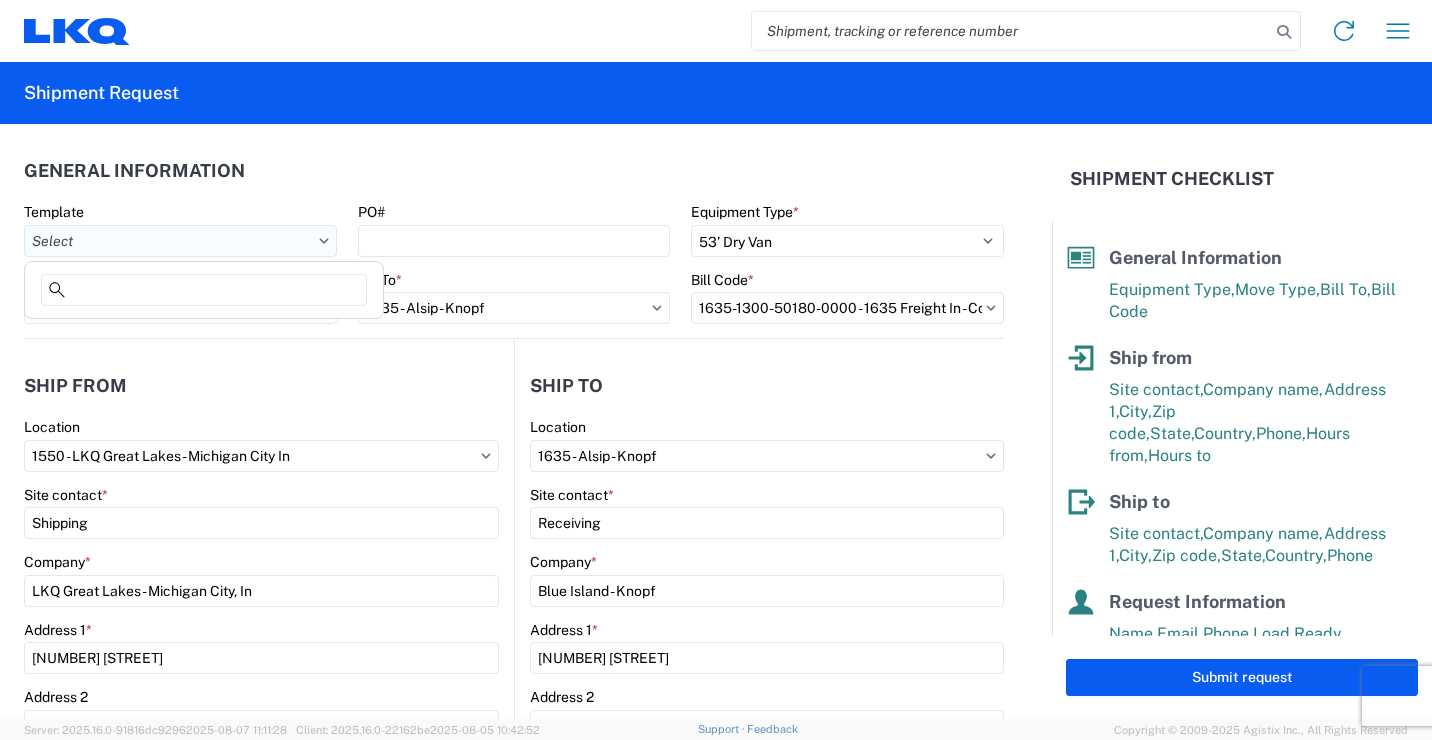 click on "Template" at bounding box center [180, 241] 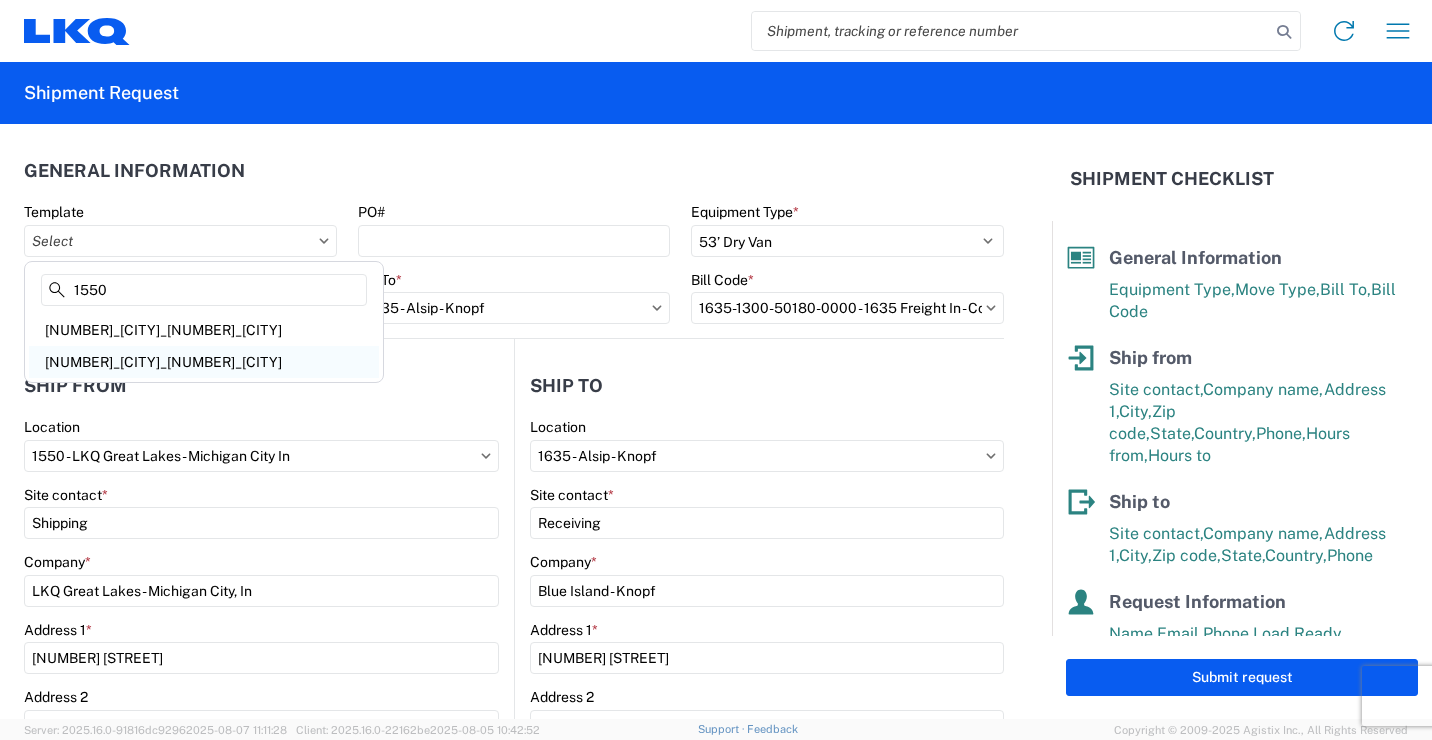 type on "1550" 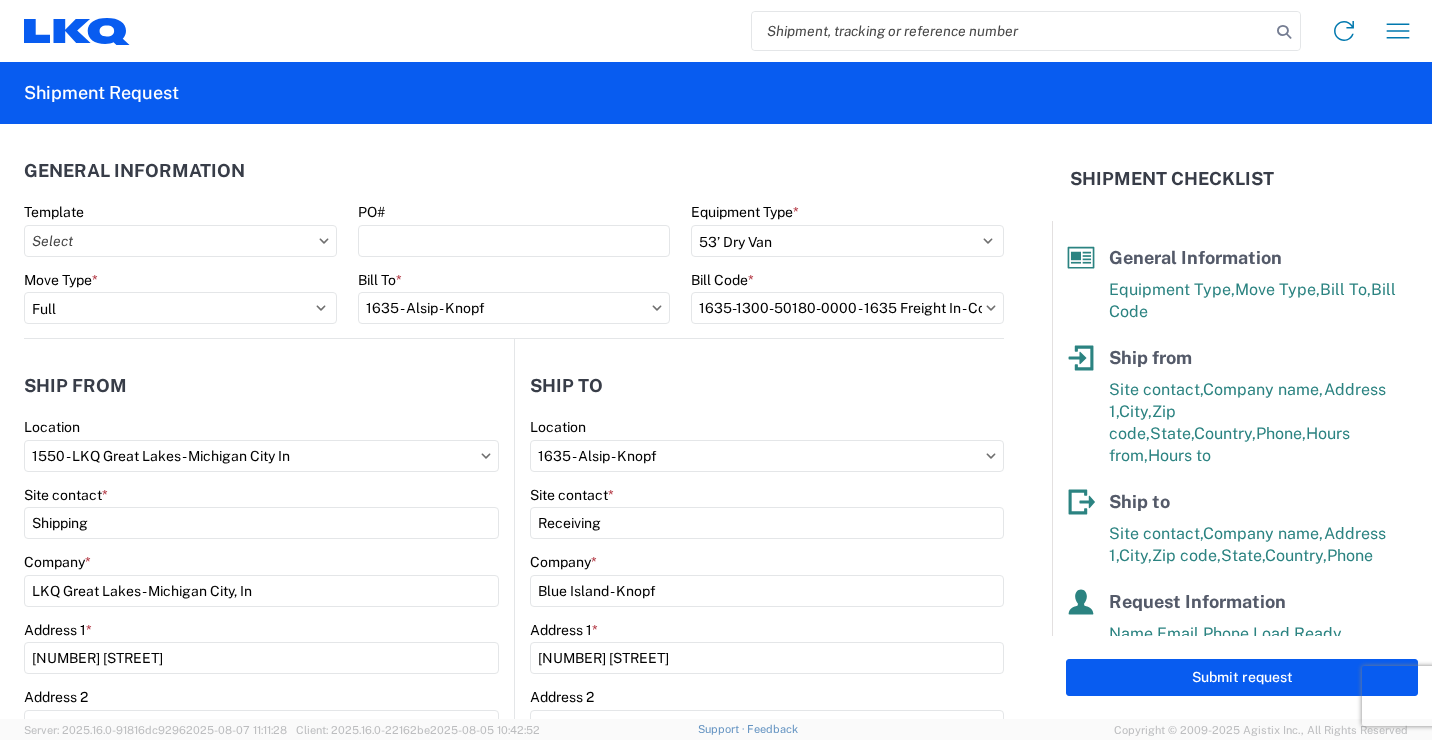 type on "[NUMBER]_[CITY]_[NUMBER]_[CITY]" 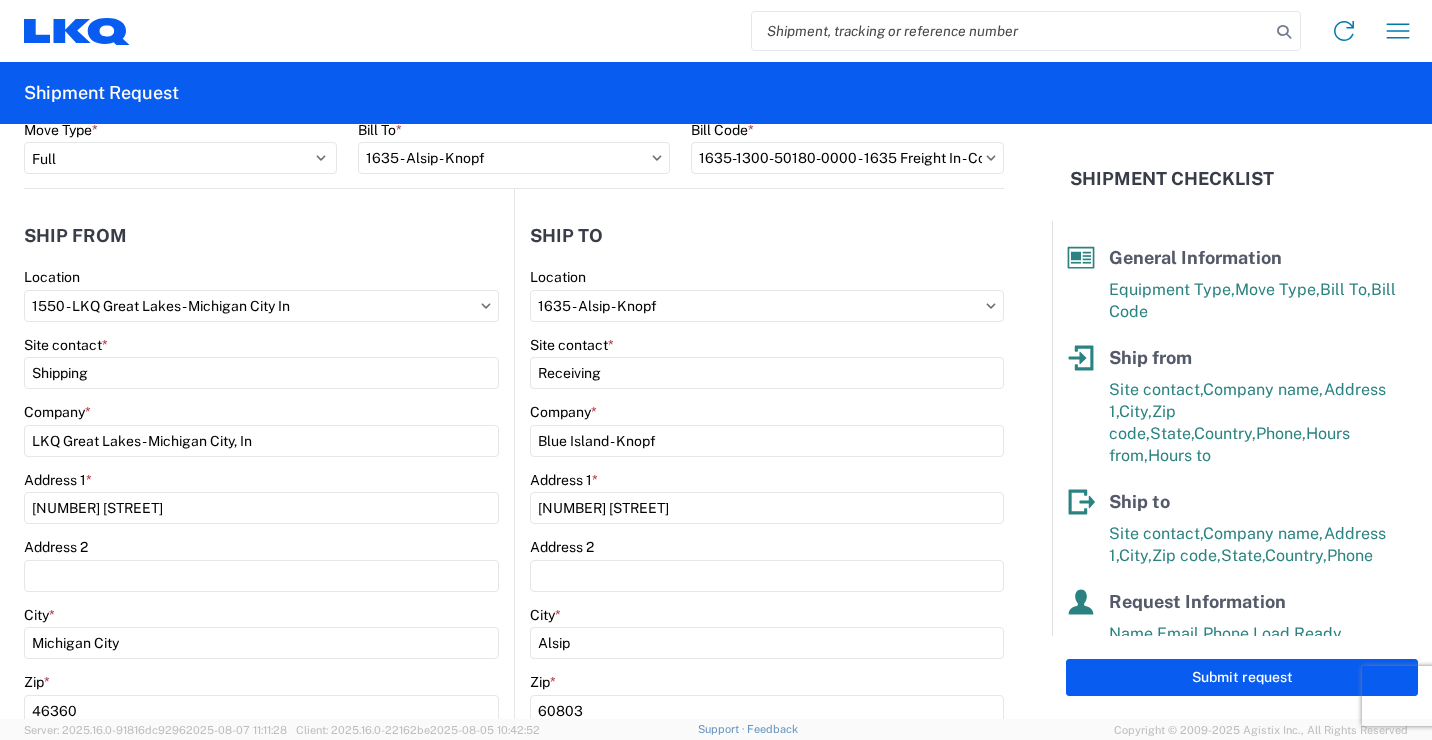 scroll, scrollTop: 200, scrollLeft: 0, axis: vertical 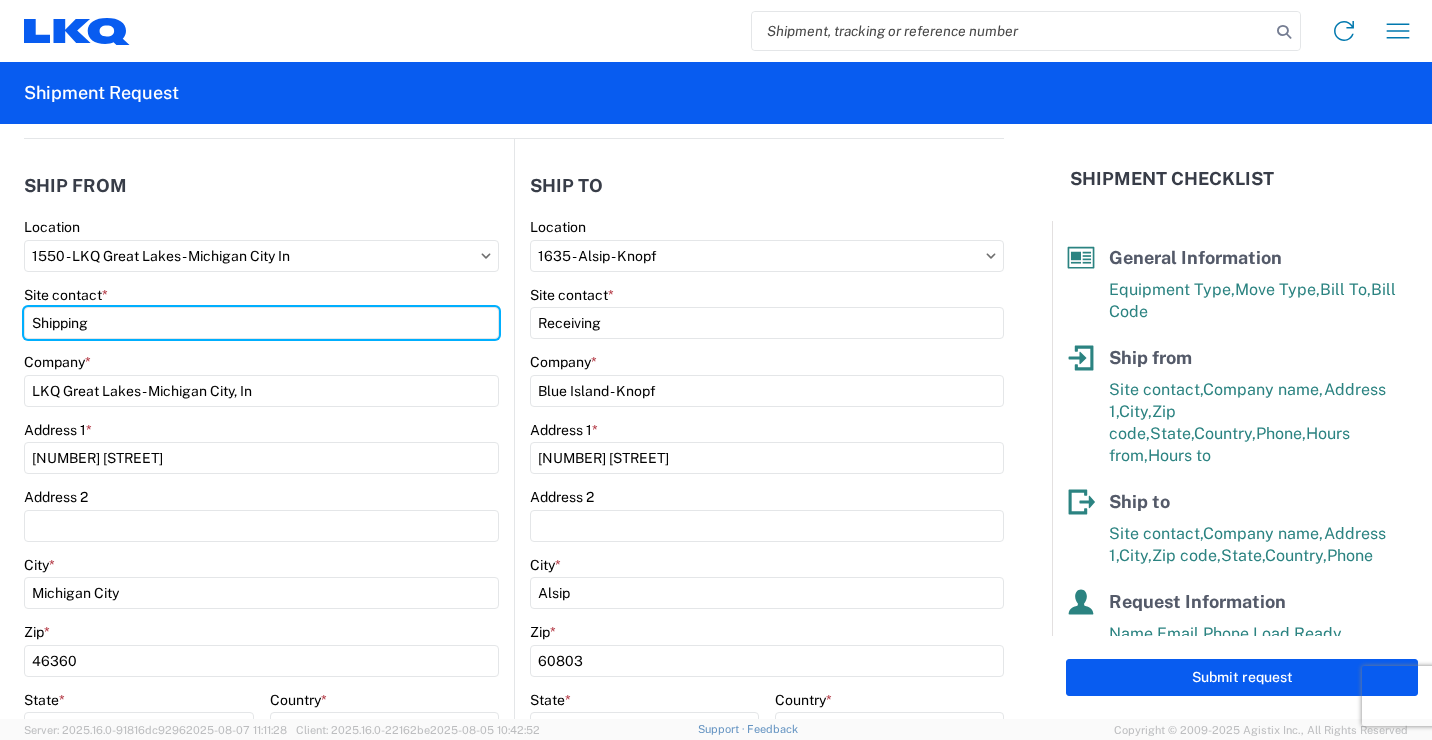drag, startPoint x: 56, startPoint y: 336, endPoint x: 0, endPoint y: 336, distance: 56 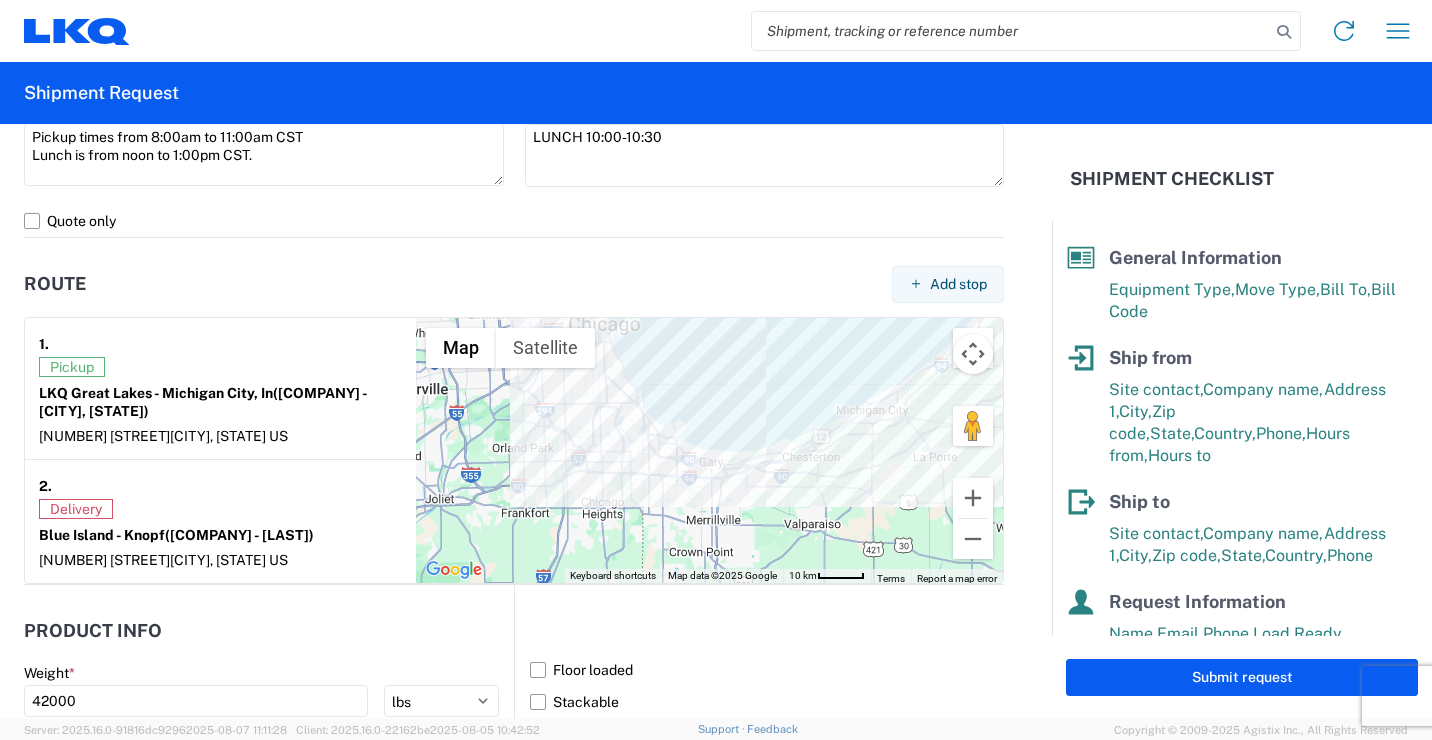 scroll, scrollTop: 1500, scrollLeft: 0, axis: vertical 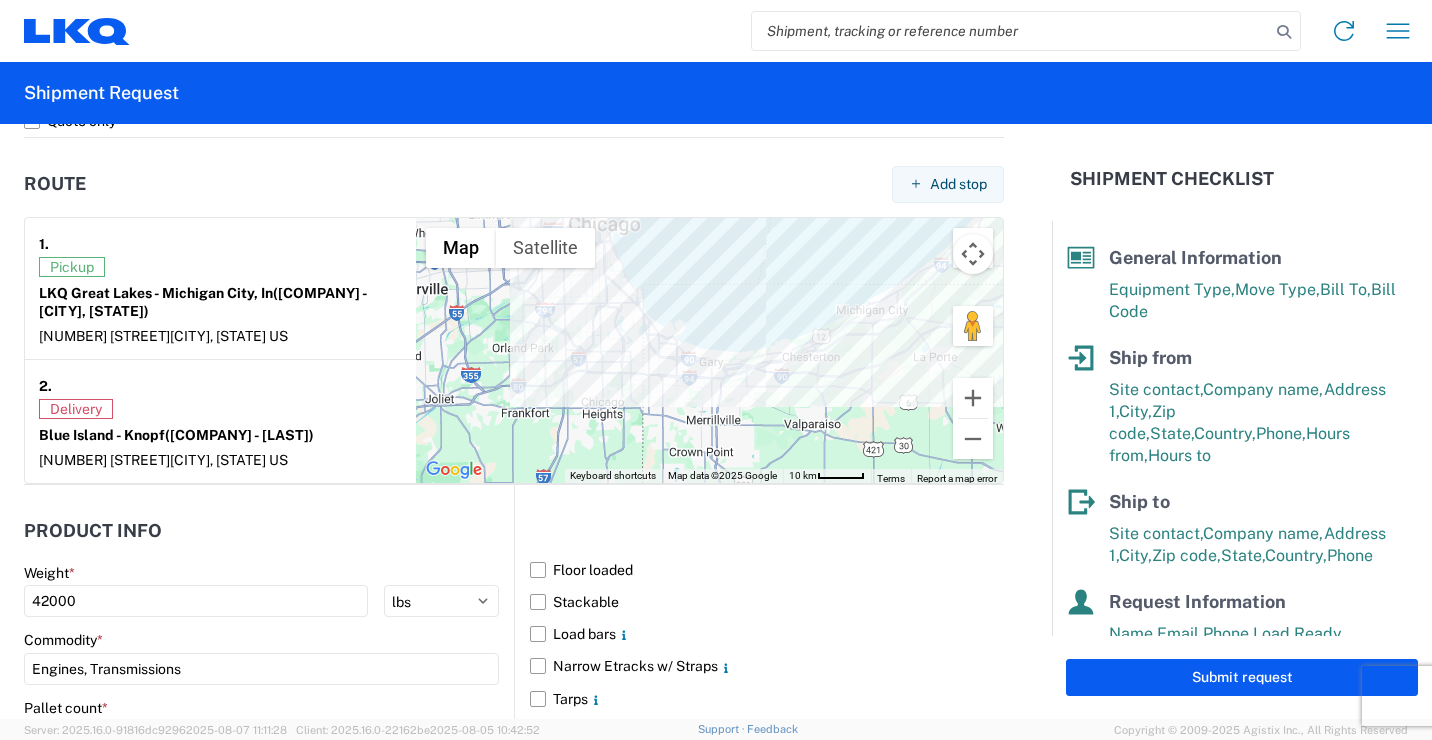 type on "[FIRST] [LAST]" 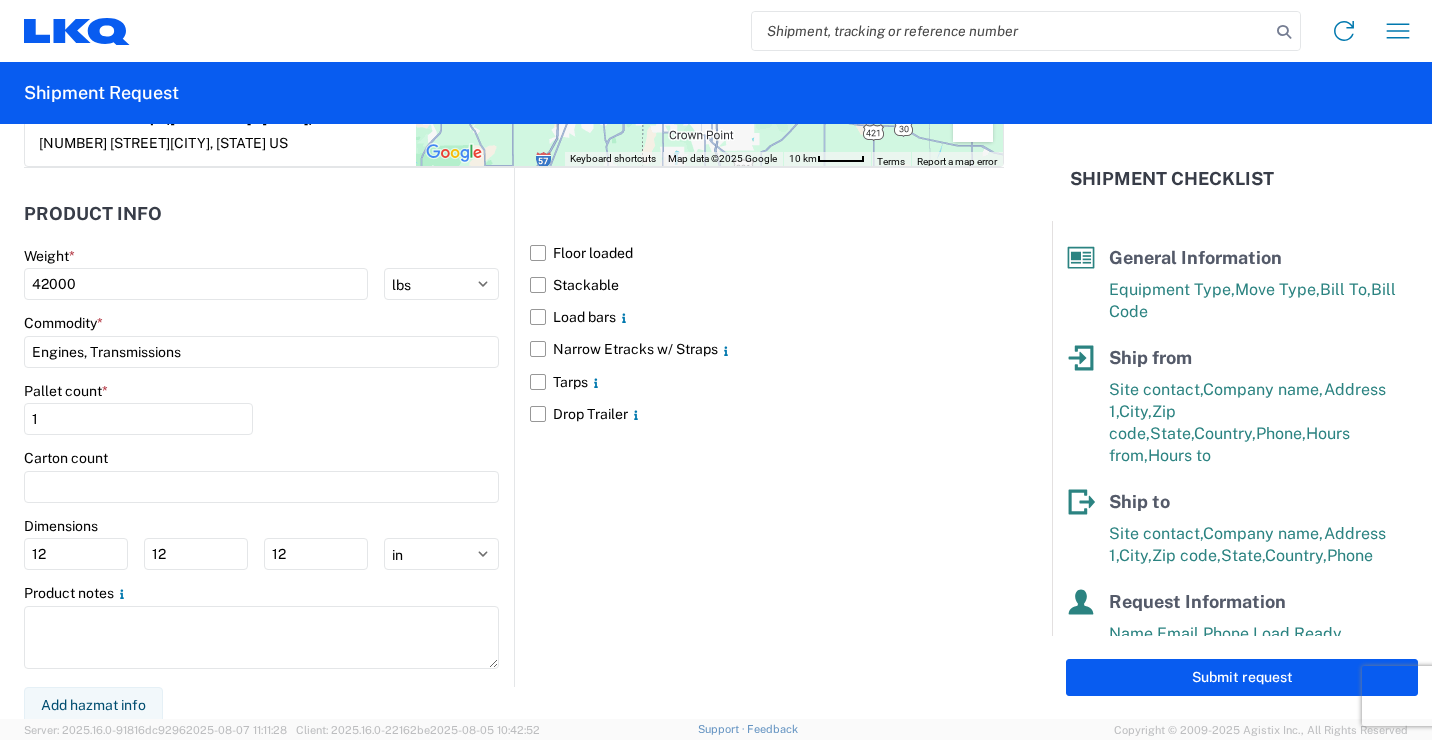 scroll, scrollTop: 1822, scrollLeft: 0, axis: vertical 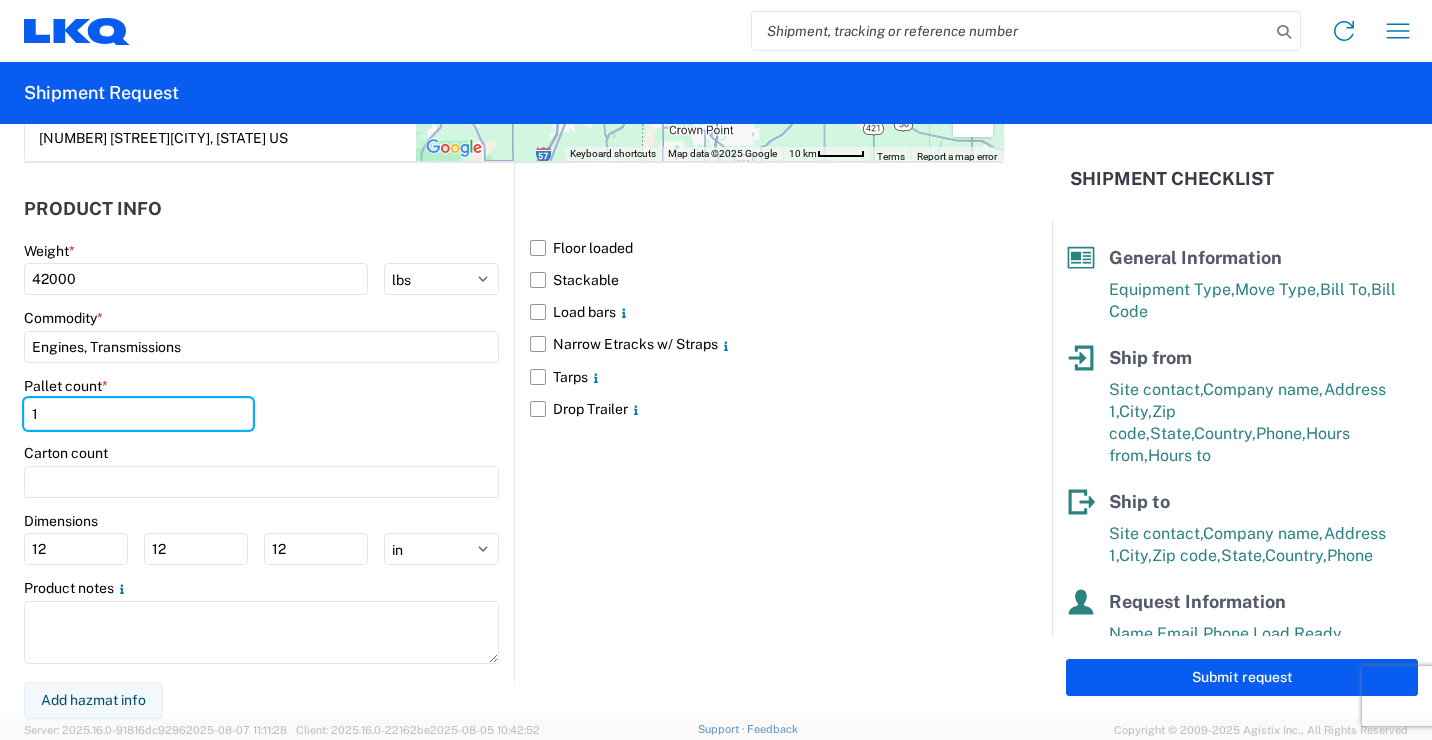 click on "Home
Shipment request
Shipment tracking  Shipment Request  General Information   Template  1550_[CITY]_[NUMBER]_[CITY]  PO#   Equipment Type  * Select 53’ Dry Van Flatbed Dropdeck (van) Lowboy (flatbed) Rail  Move Type  * Select Full Partial TL  Bill To  * 1635 - Alsip - Knopf  Bill Code  * 1635-1300-50180-0000 - 1635 Freight In - Cores  Ship from  1550  Location  1550 - LKQ Great Lakes - Michigan City [STATE]  Site contact  * [FIRST] [LAST]  Company  * LKQ Great Lakes - Michigan City, [STATE]  Address 1  * 728 West US Highway 20  Address 2   City  * Michigan City  Zip  * 46360  State  * Select Alabama Alaska Arizona Arkansas Armed Forces Americas Armed Forces Europe Armed Forces Pacific California Colorado Connecticut Delaware District of Columbia Florida Georgia Hawaii Idaho Illinois Indiana Iowa Kansas Kentucky Louisiana Maine Maryland Massachusetts Michigan Minnesota Mississippi Missouri Montana Nebraska Nevada New Hampshire New Jersey *" at bounding box center (716, 370) 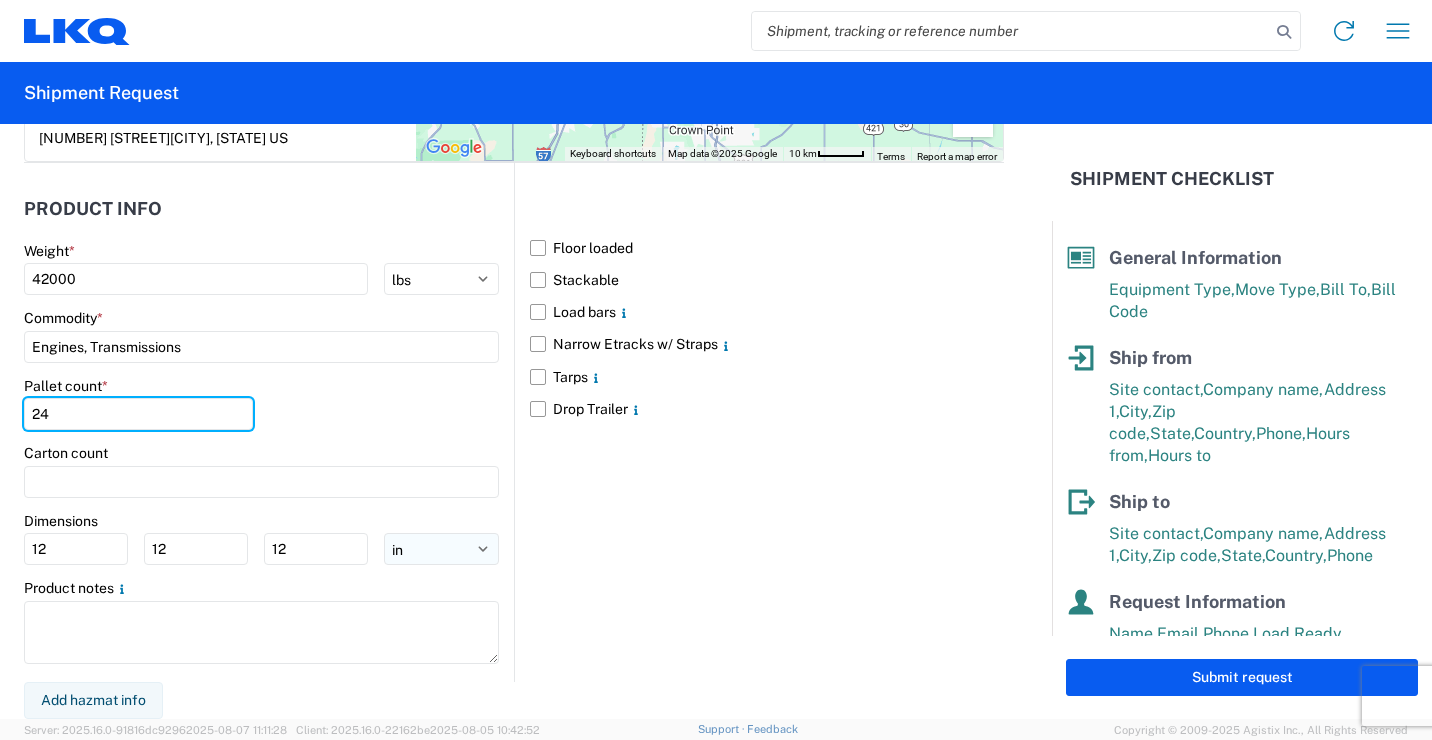 type on "24" 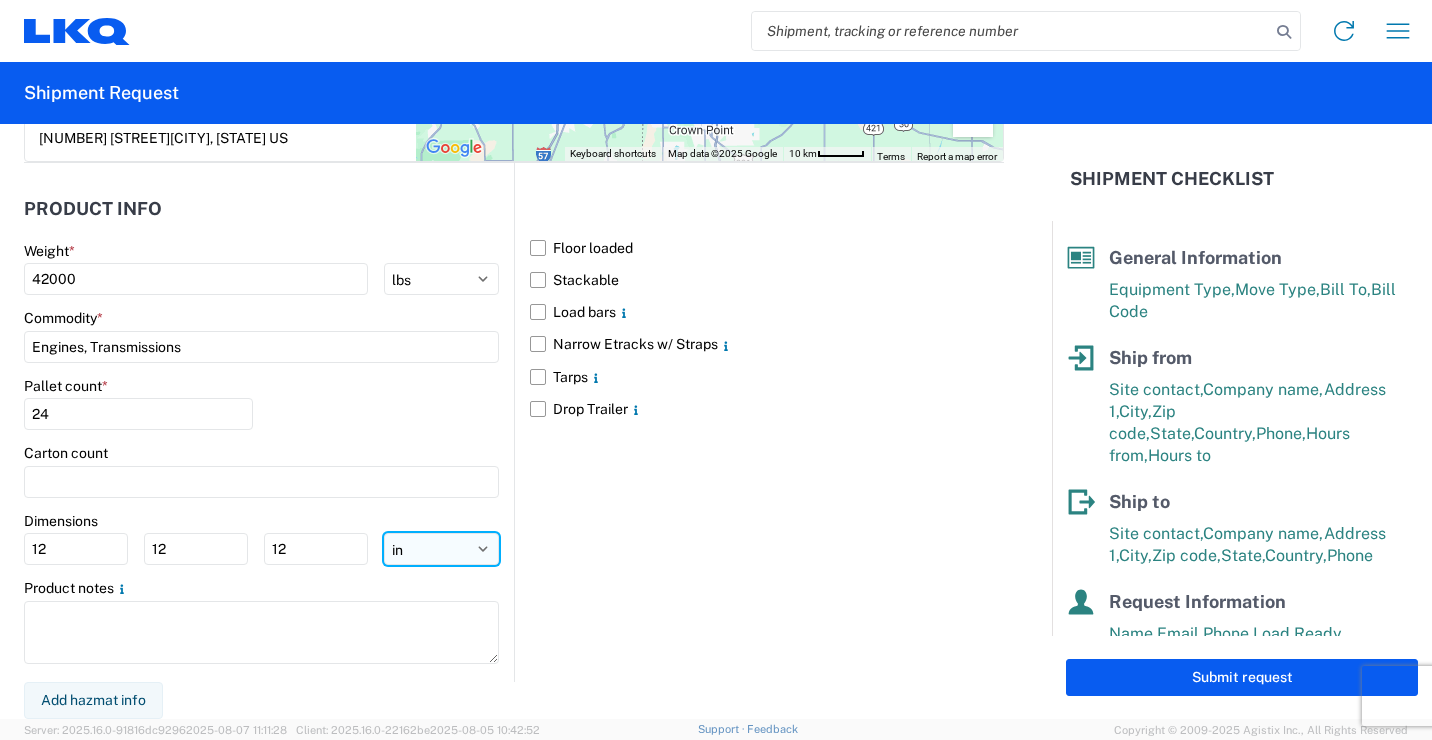 click on "ft in cm" 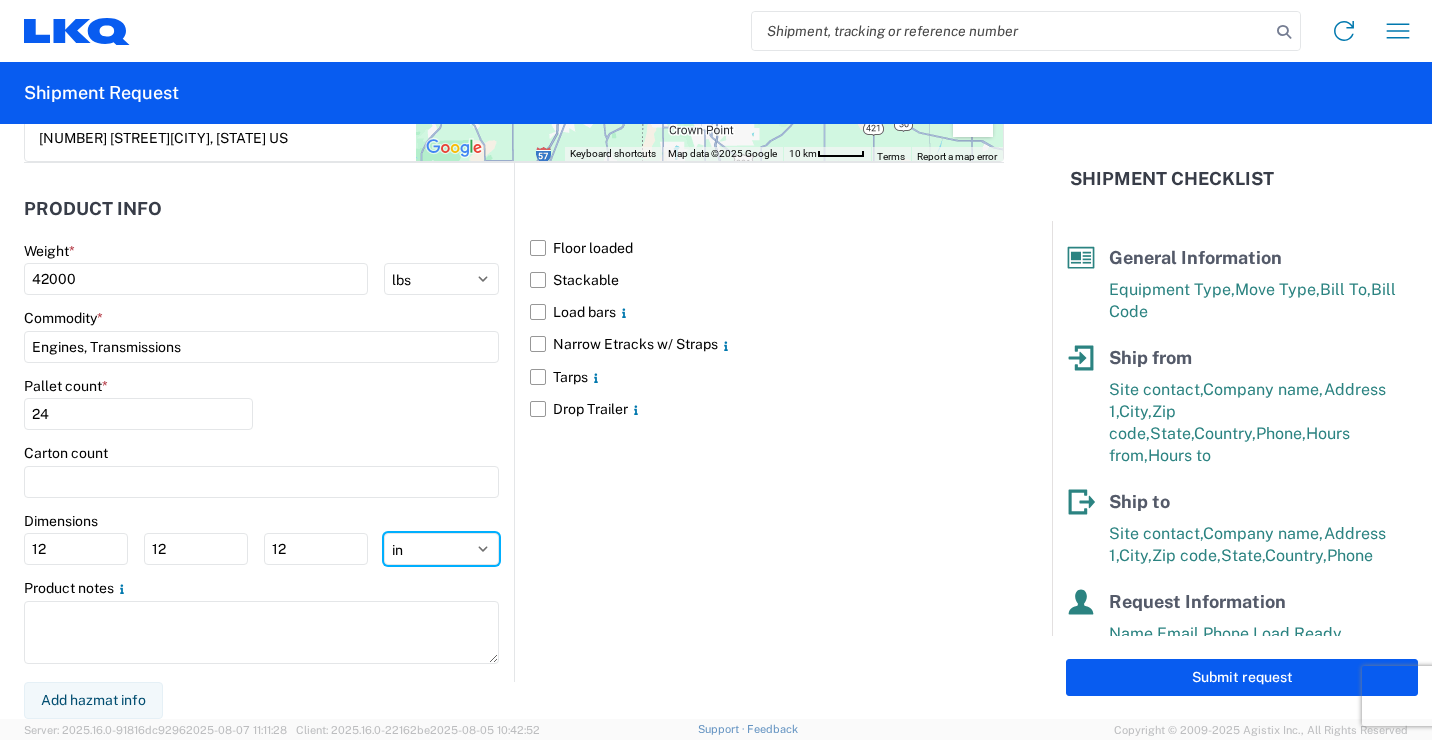 select on "FT" 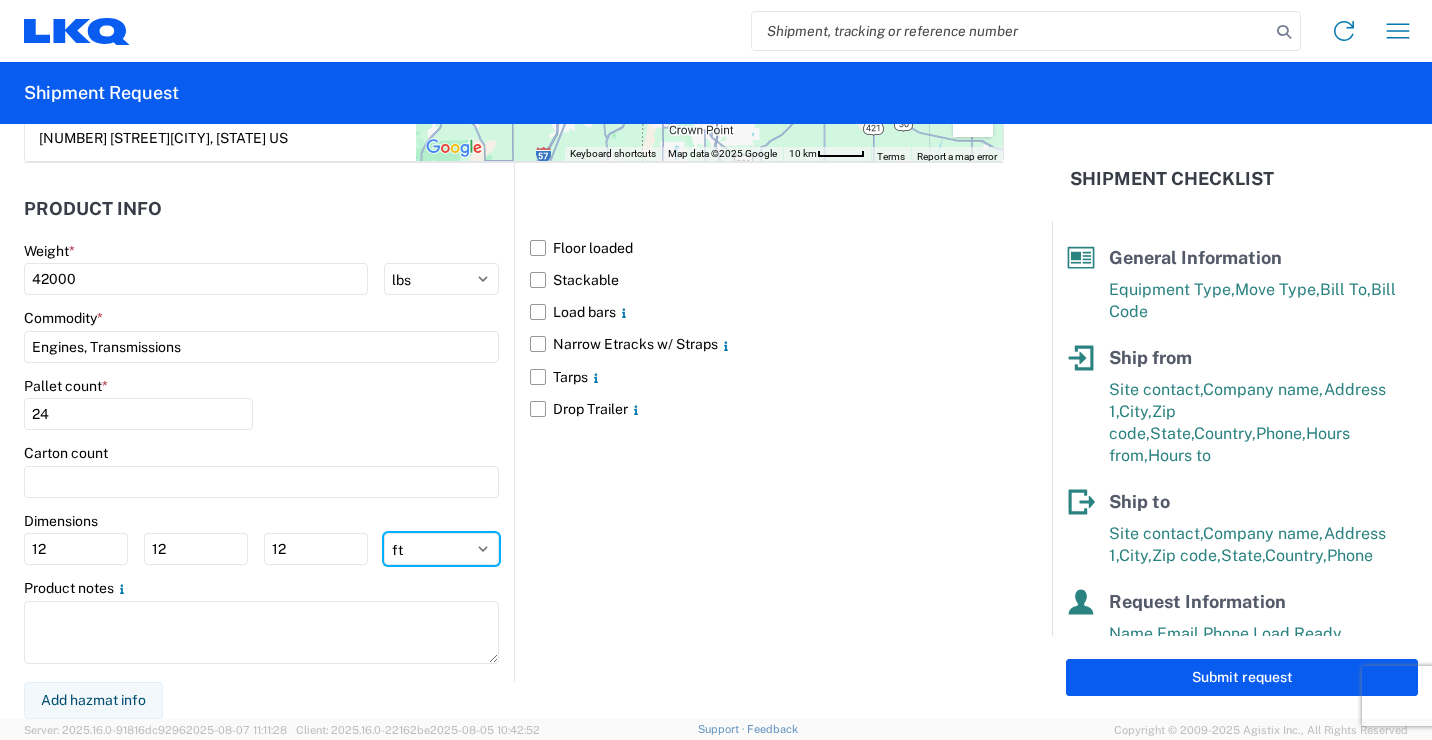 click on "ft in cm" 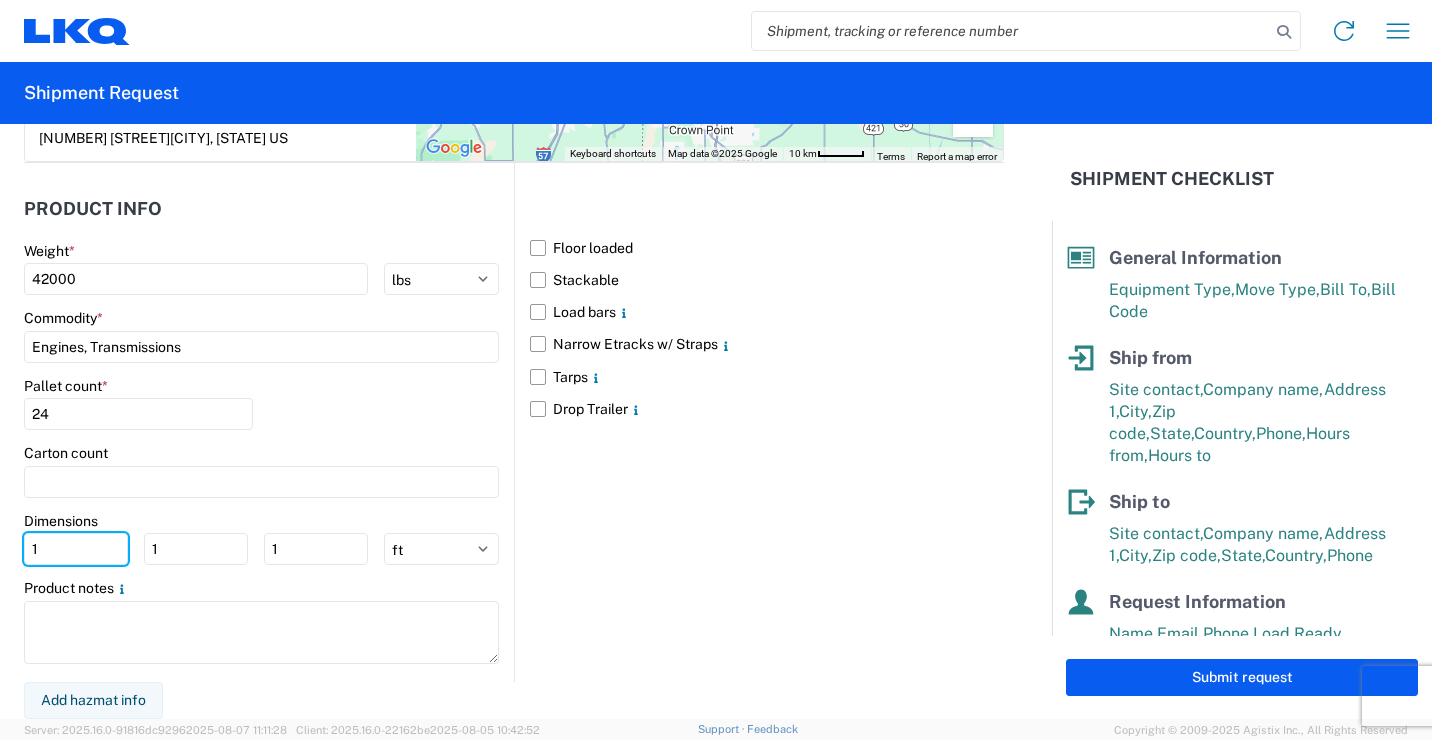 drag, startPoint x: 69, startPoint y: 551, endPoint x: 0, endPoint y: 557, distance: 69.260376 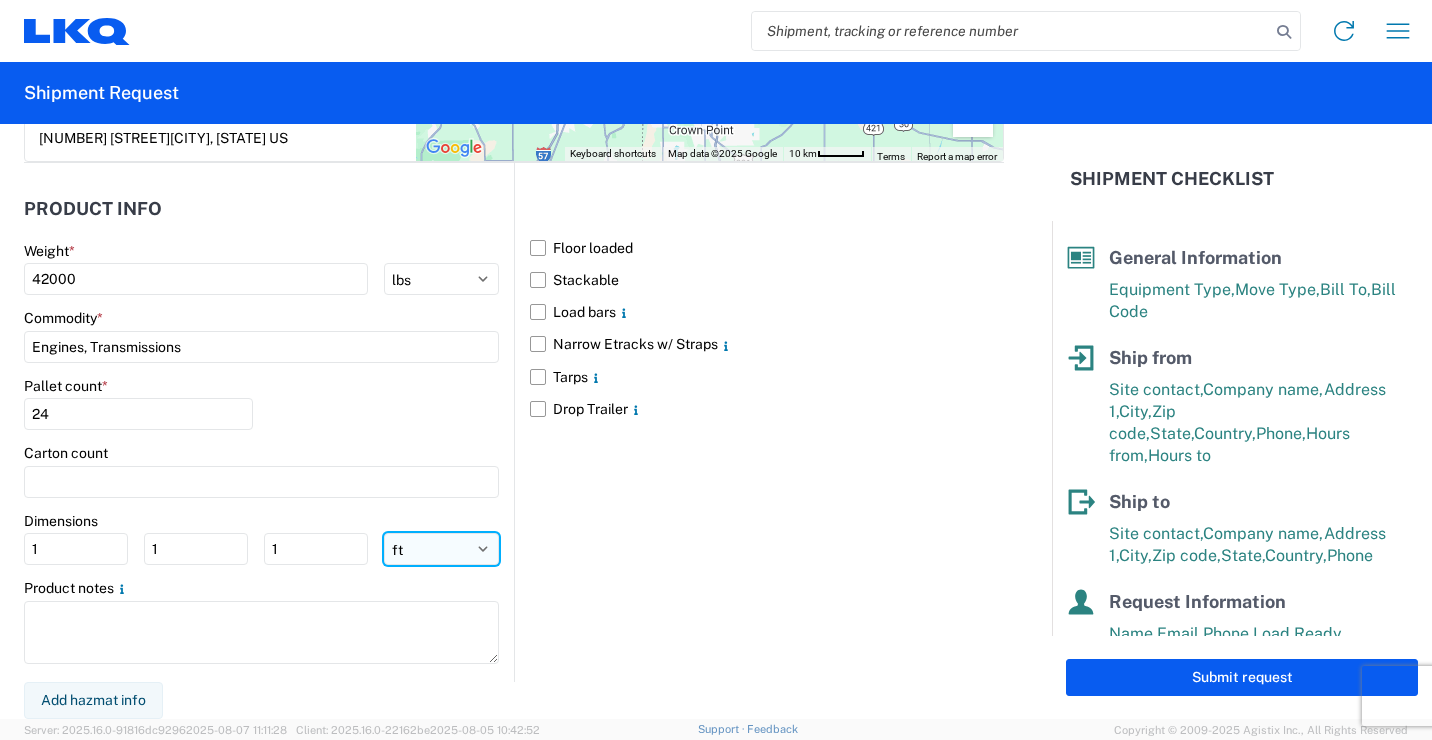 click on "ft in cm" 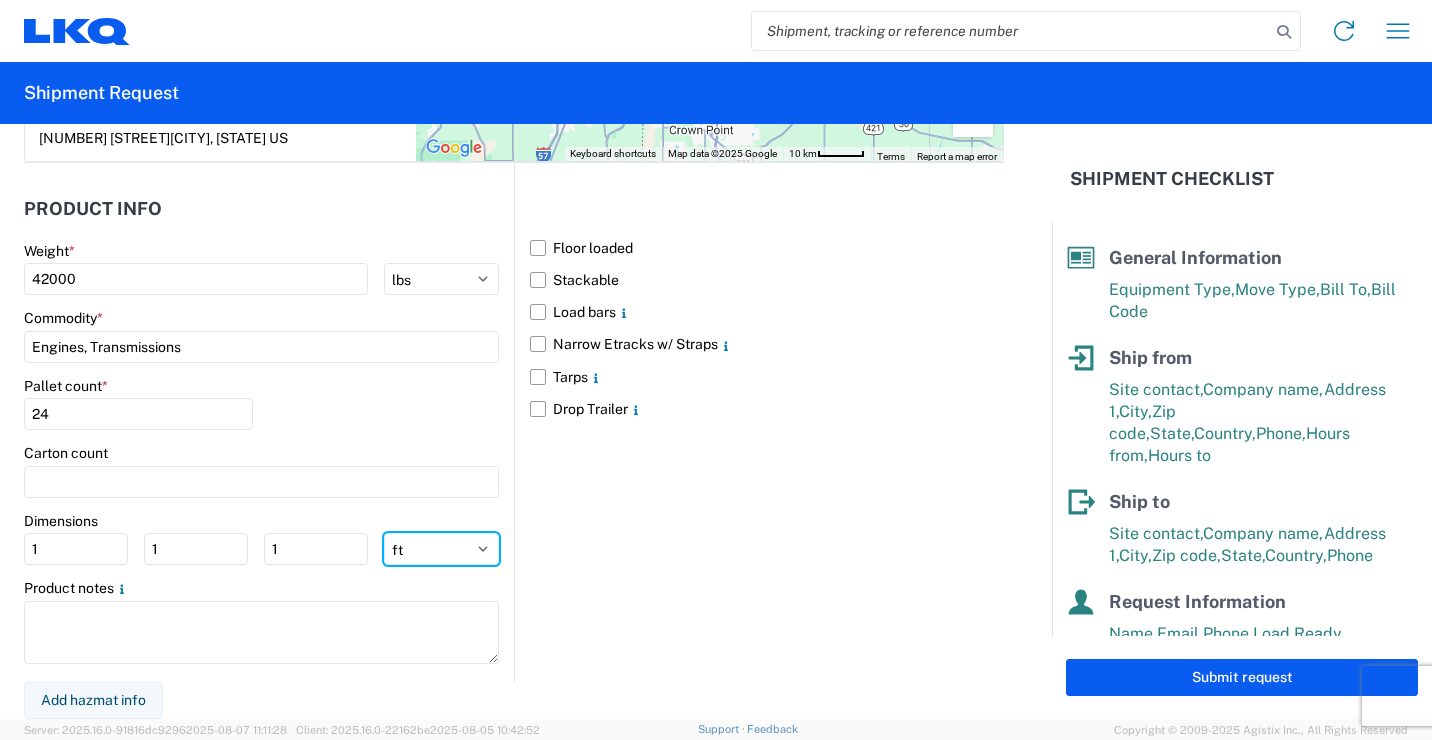 select on "IN" 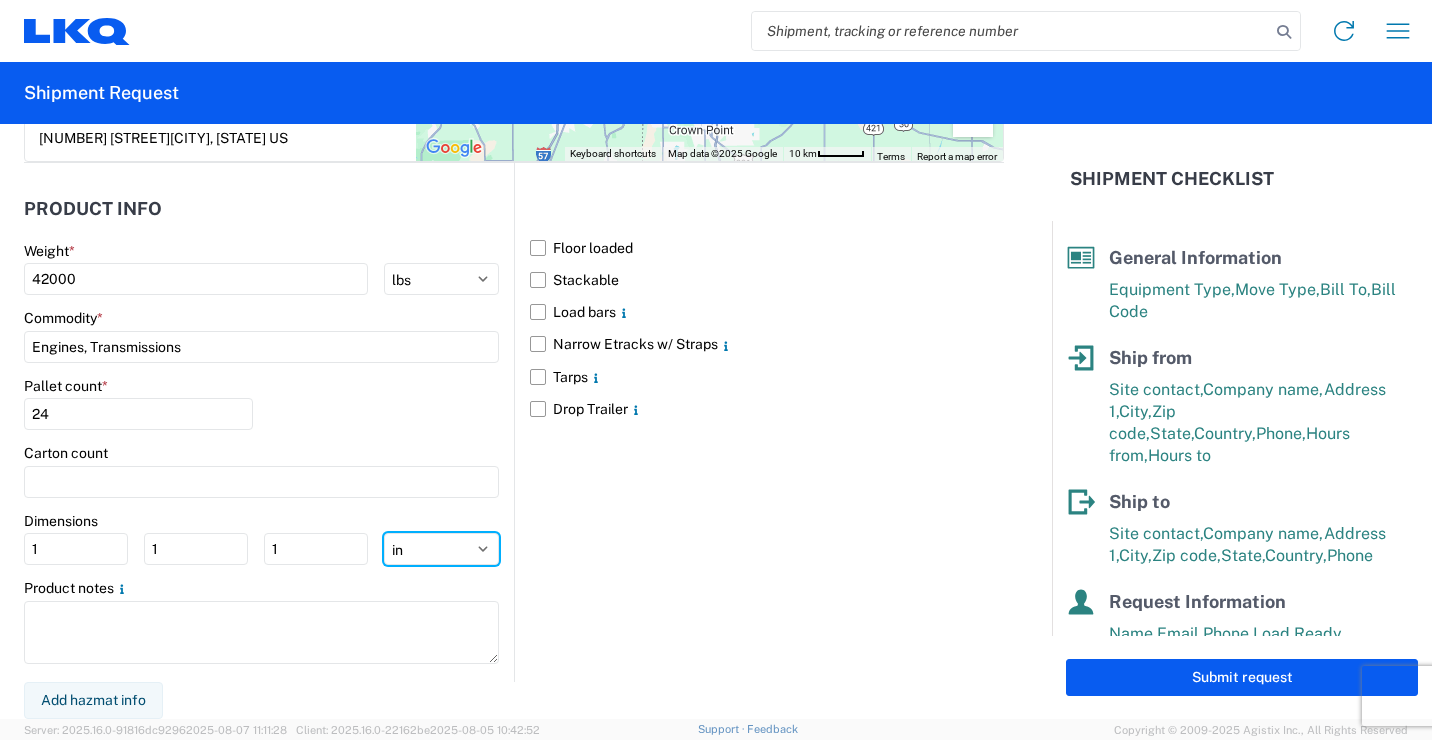 click on "ft in cm" 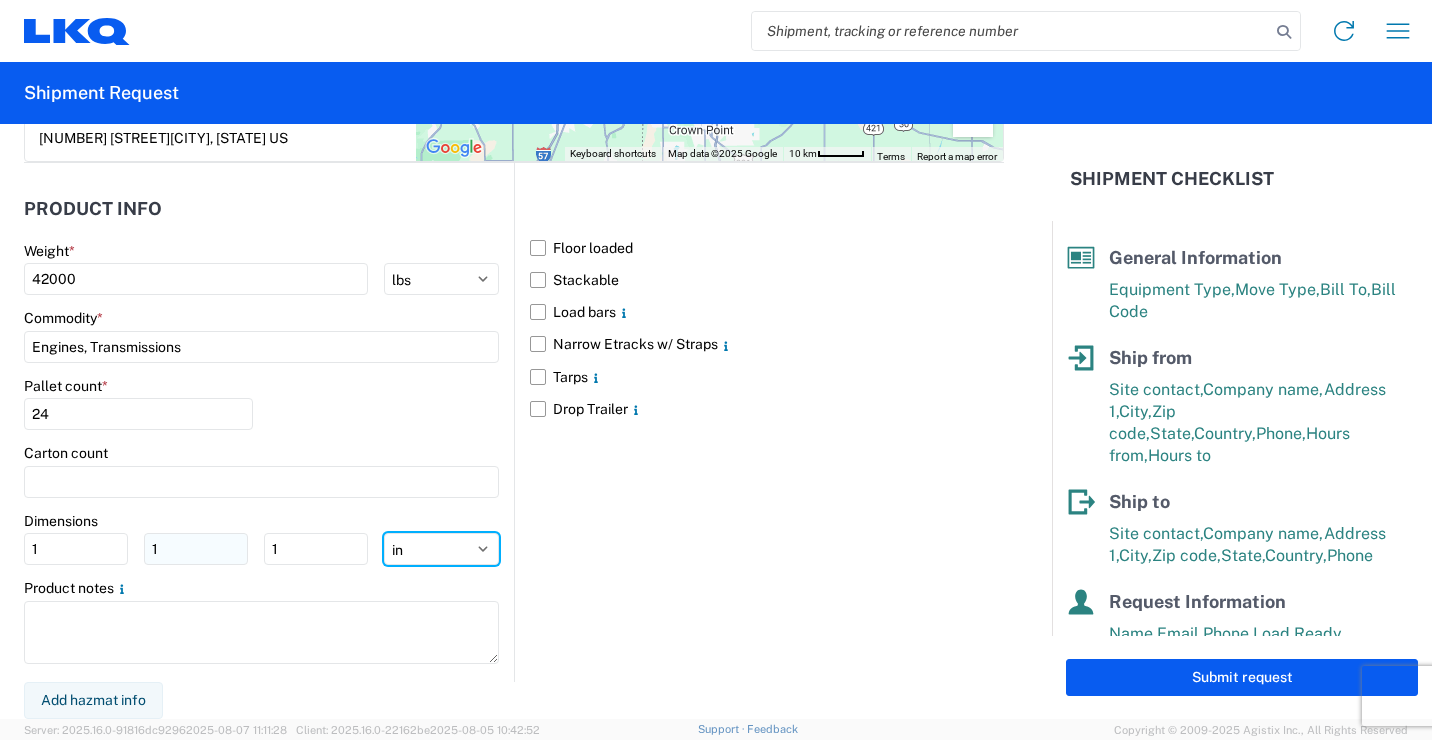 type on "12" 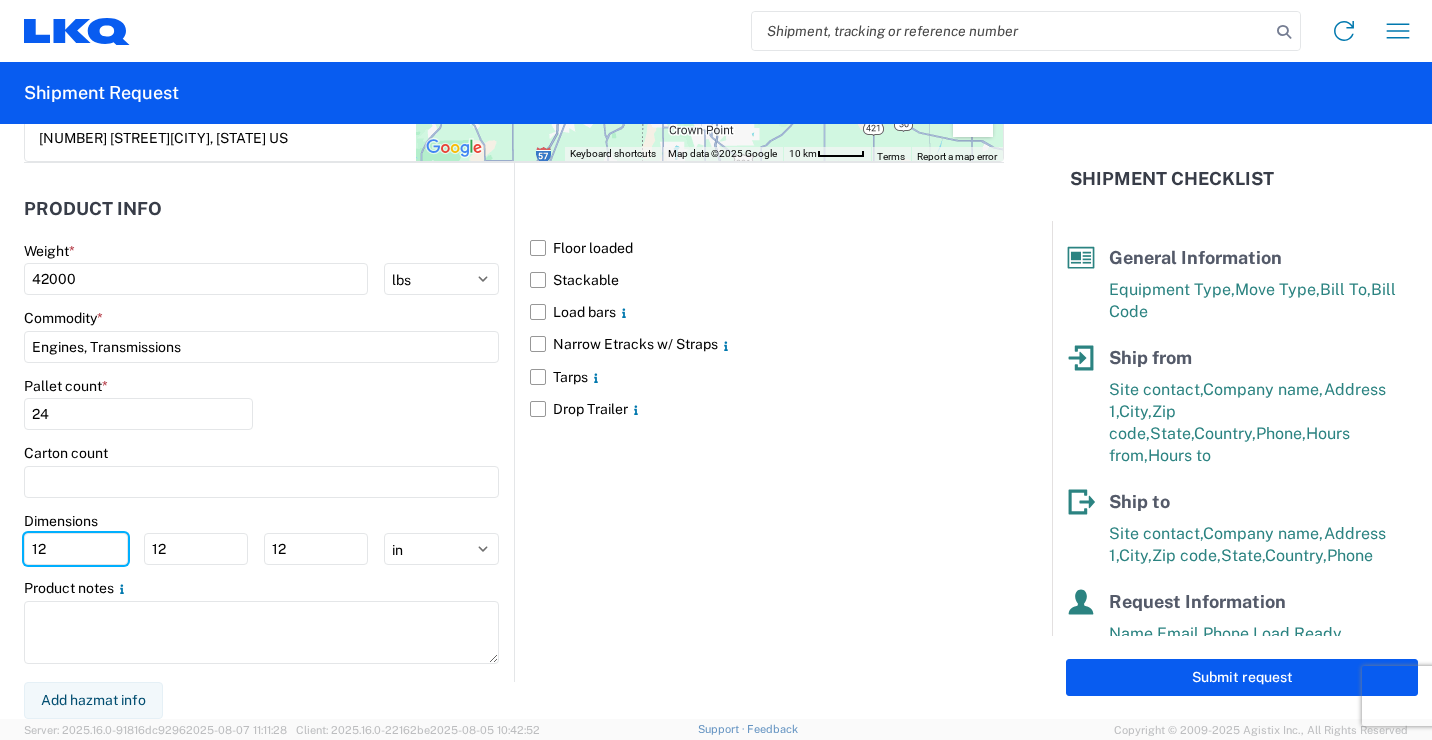 drag, startPoint x: 75, startPoint y: 552, endPoint x: 0, endPoint y: 538, distance: 76.29548 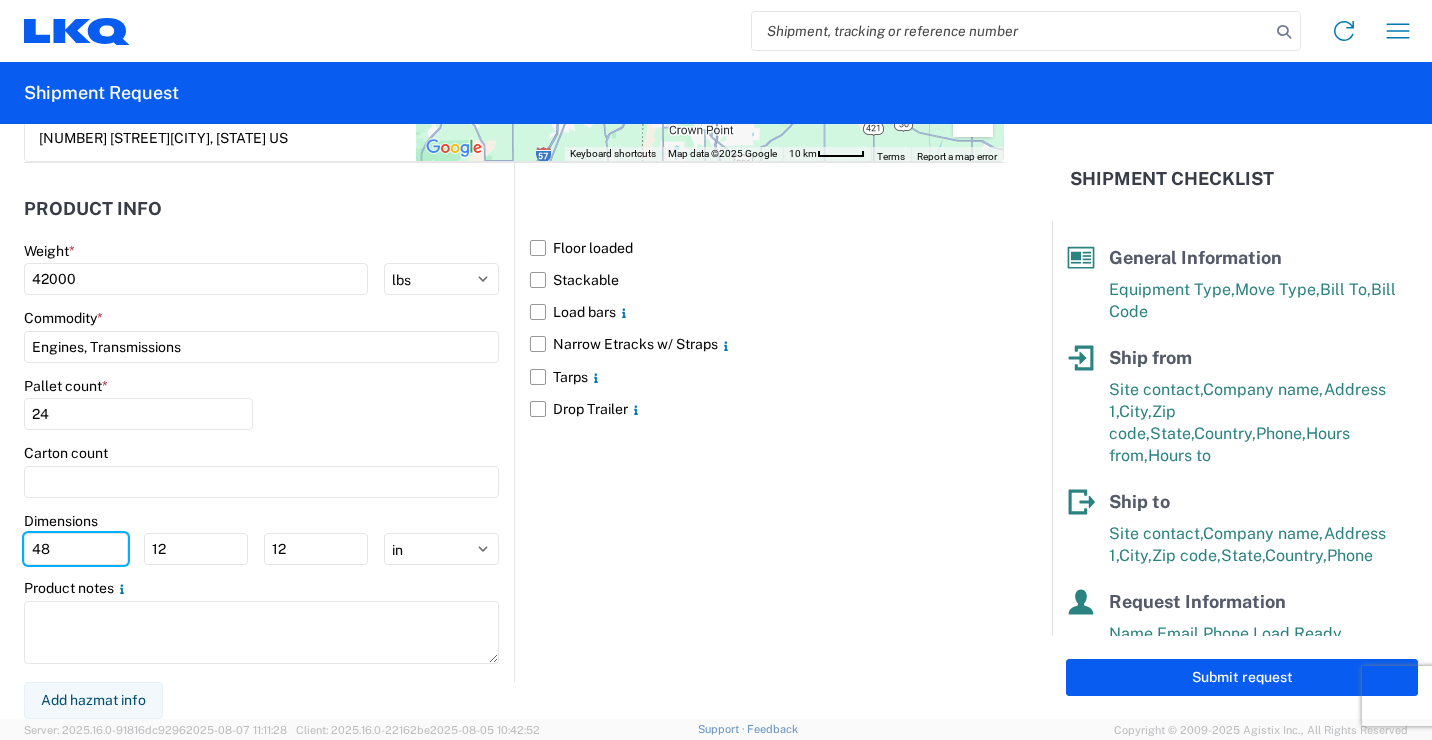 type on "48" 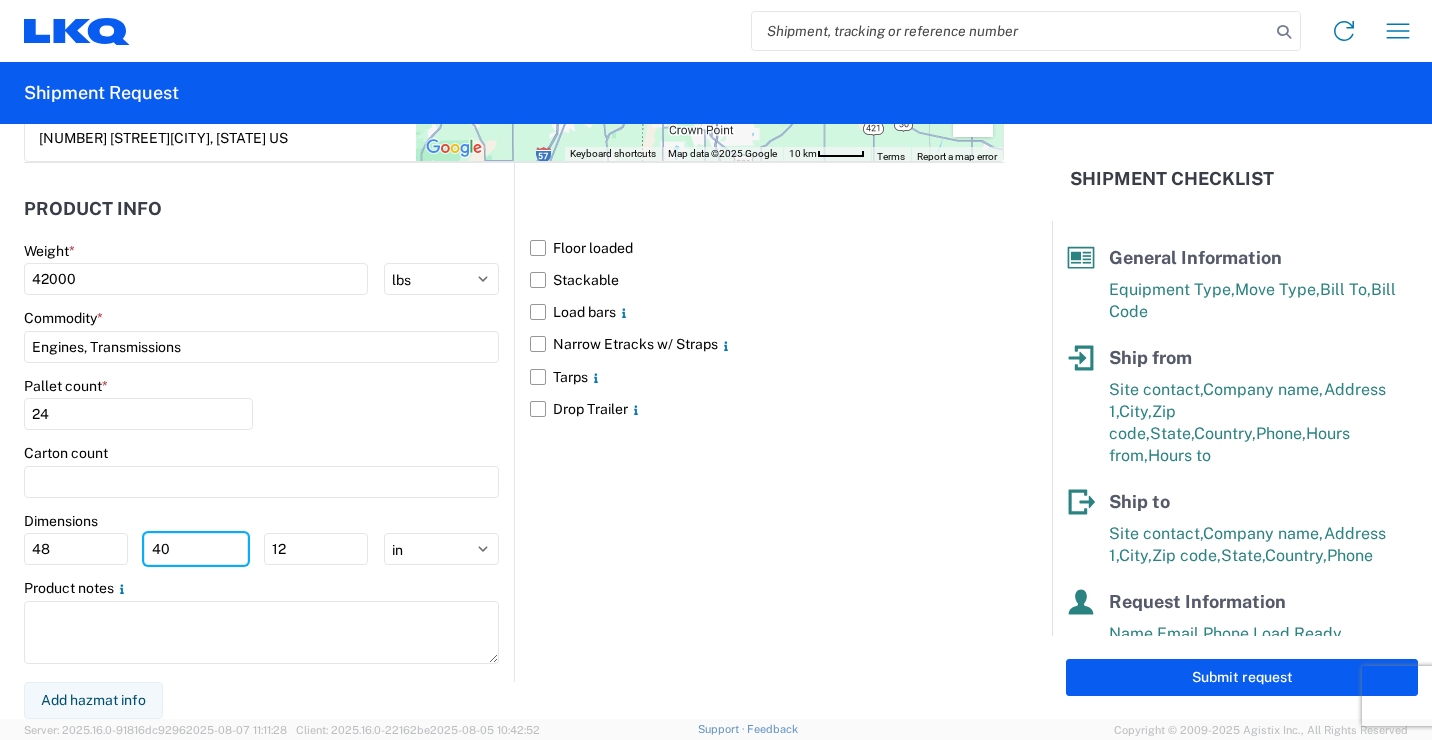 type on "40" 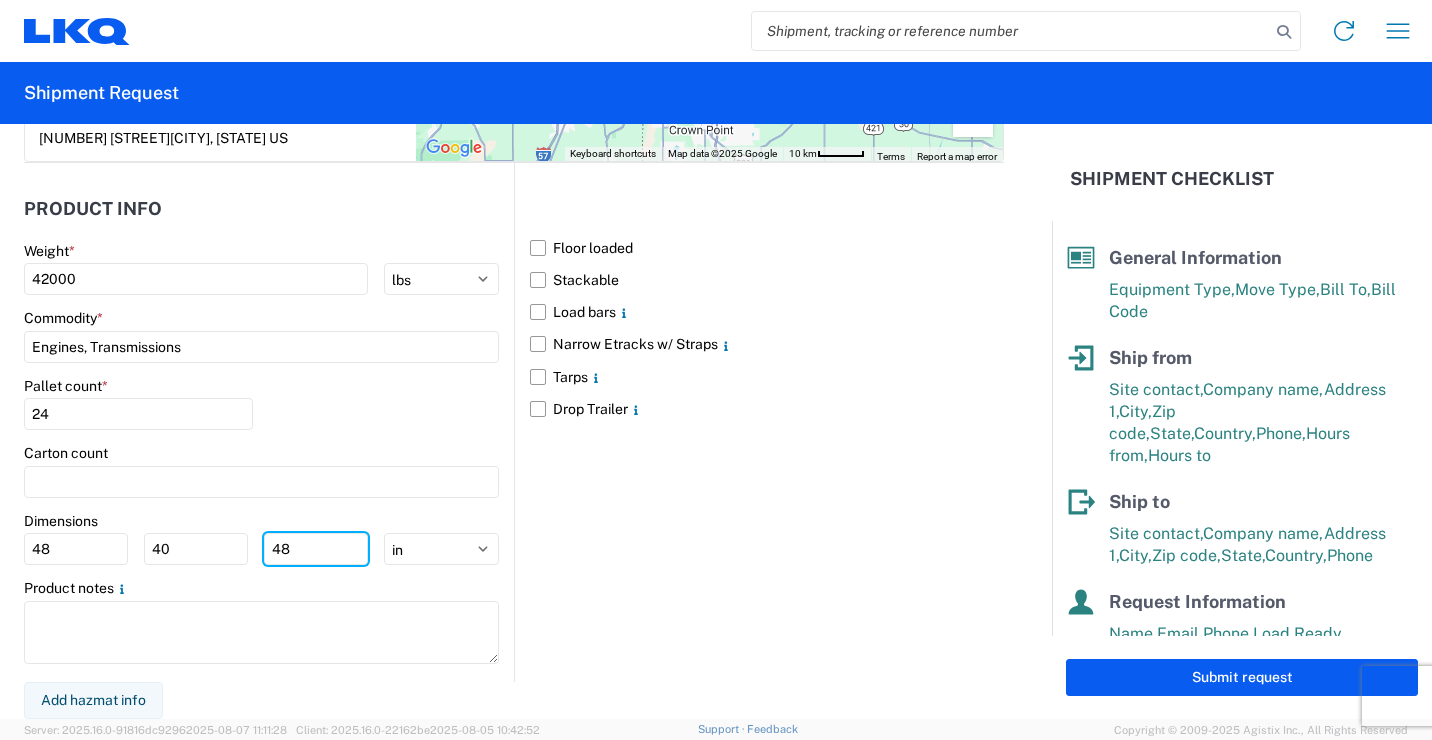 type on "48" 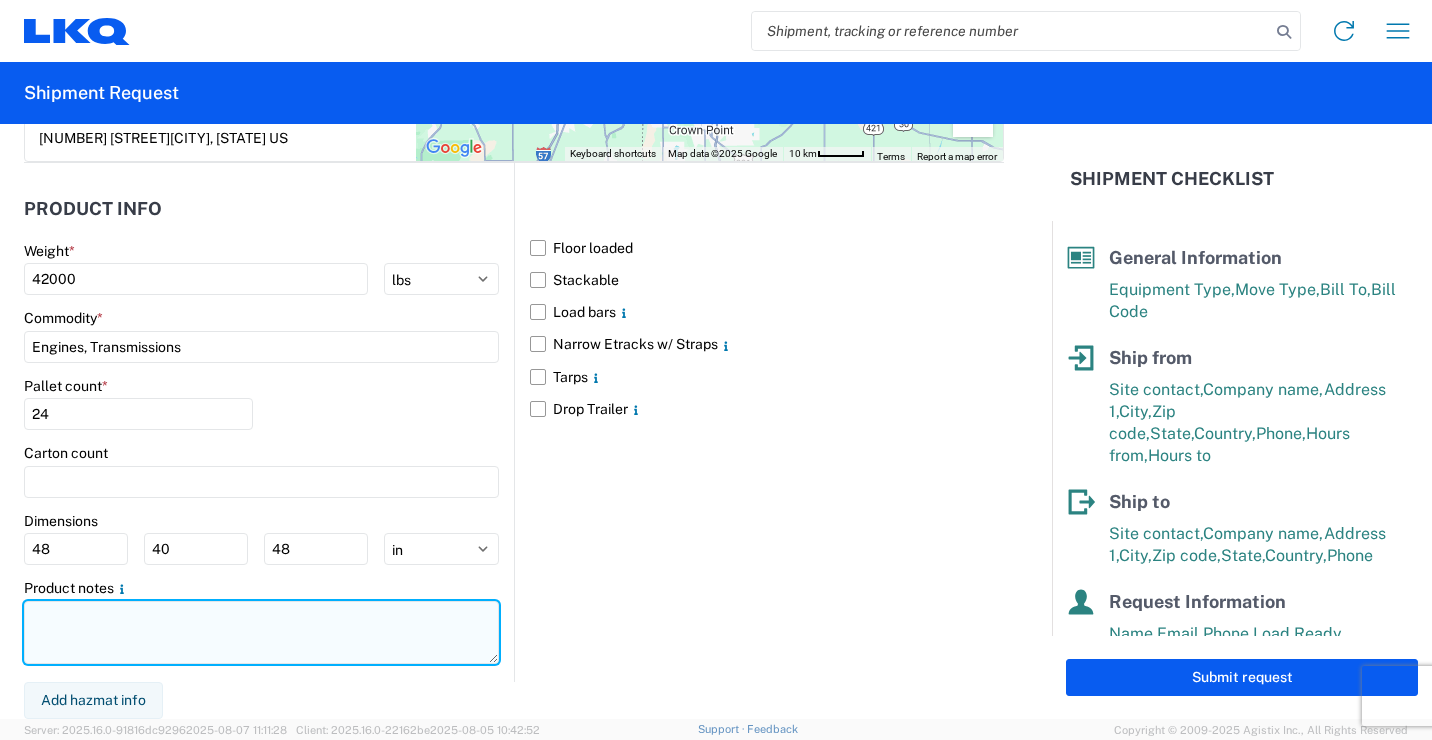 click 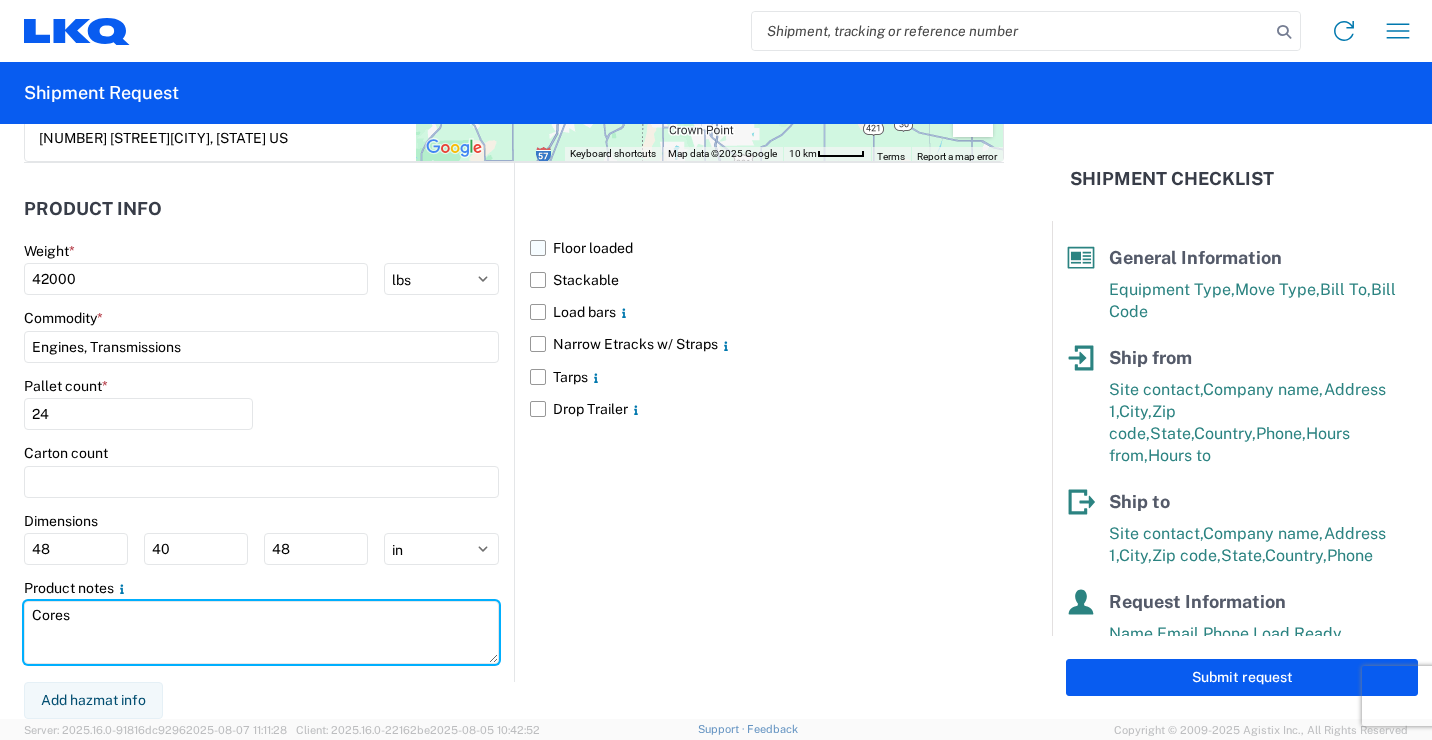 type on "Cores" 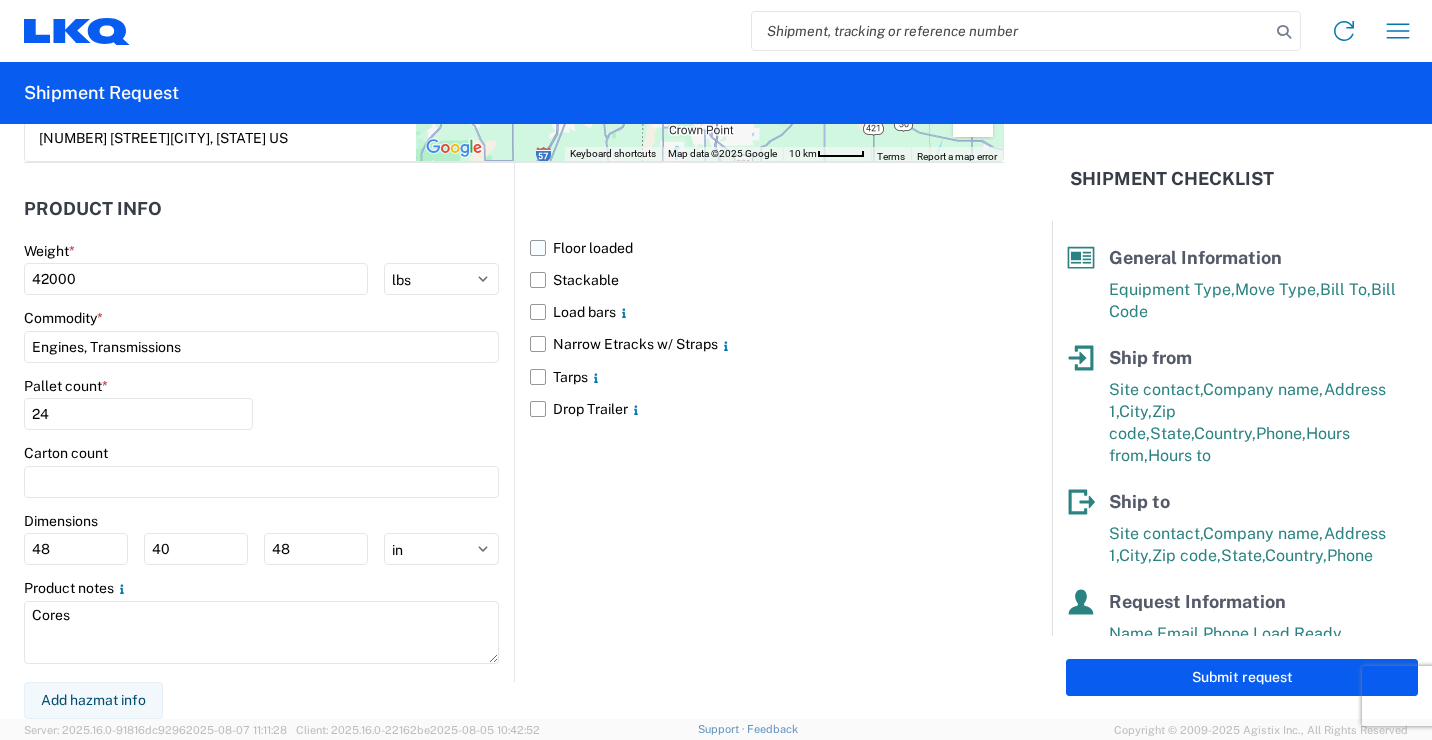 click on "Floor loaded" 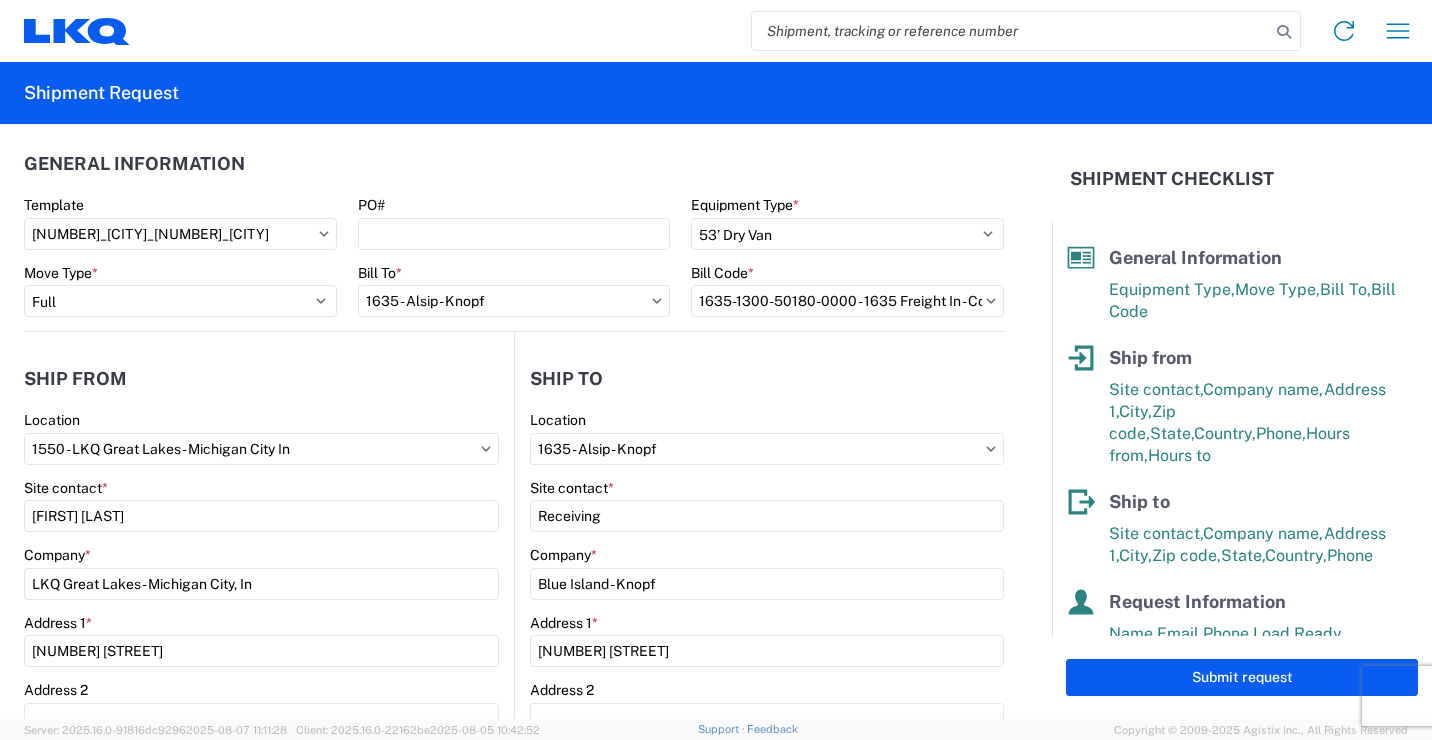 scroll, scrollTop: 0, scrollLeft: 0, axis: both 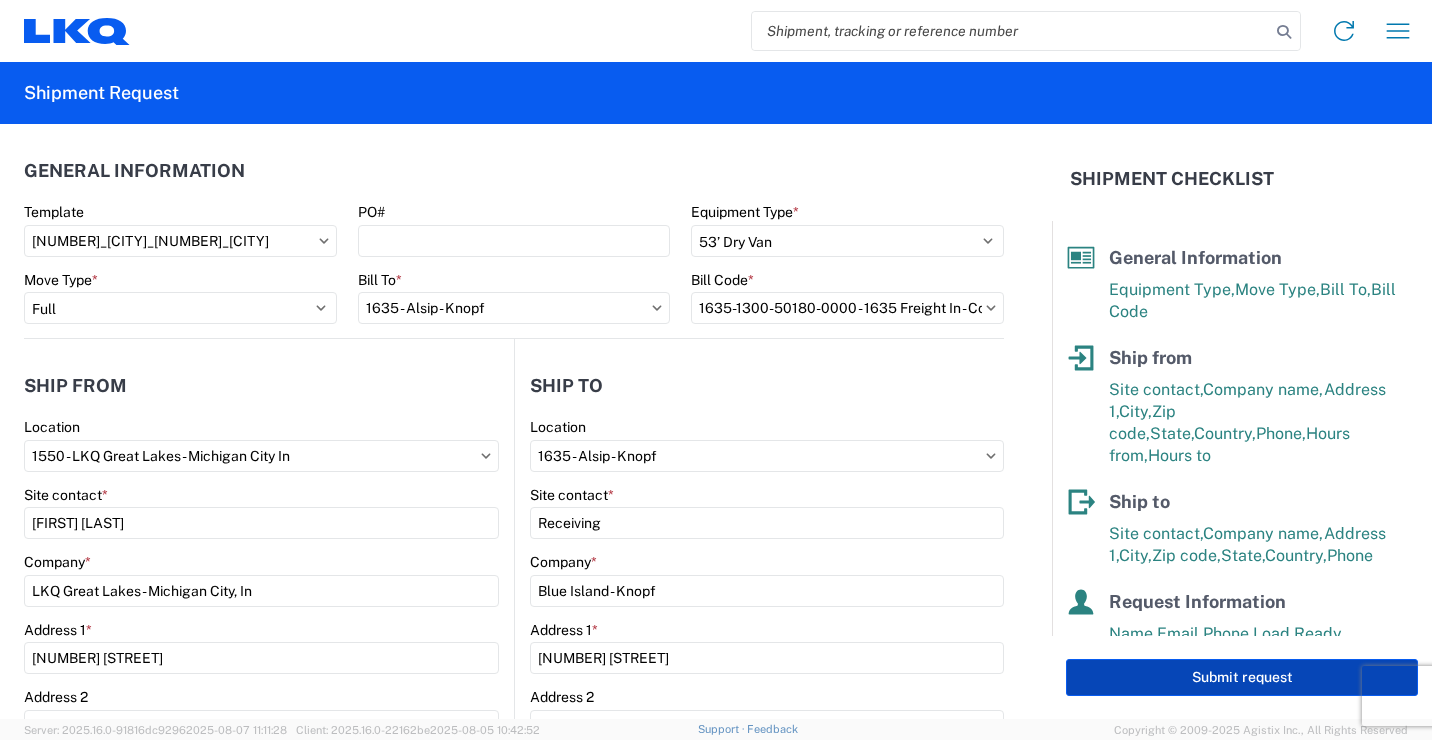 click on "Submit request" 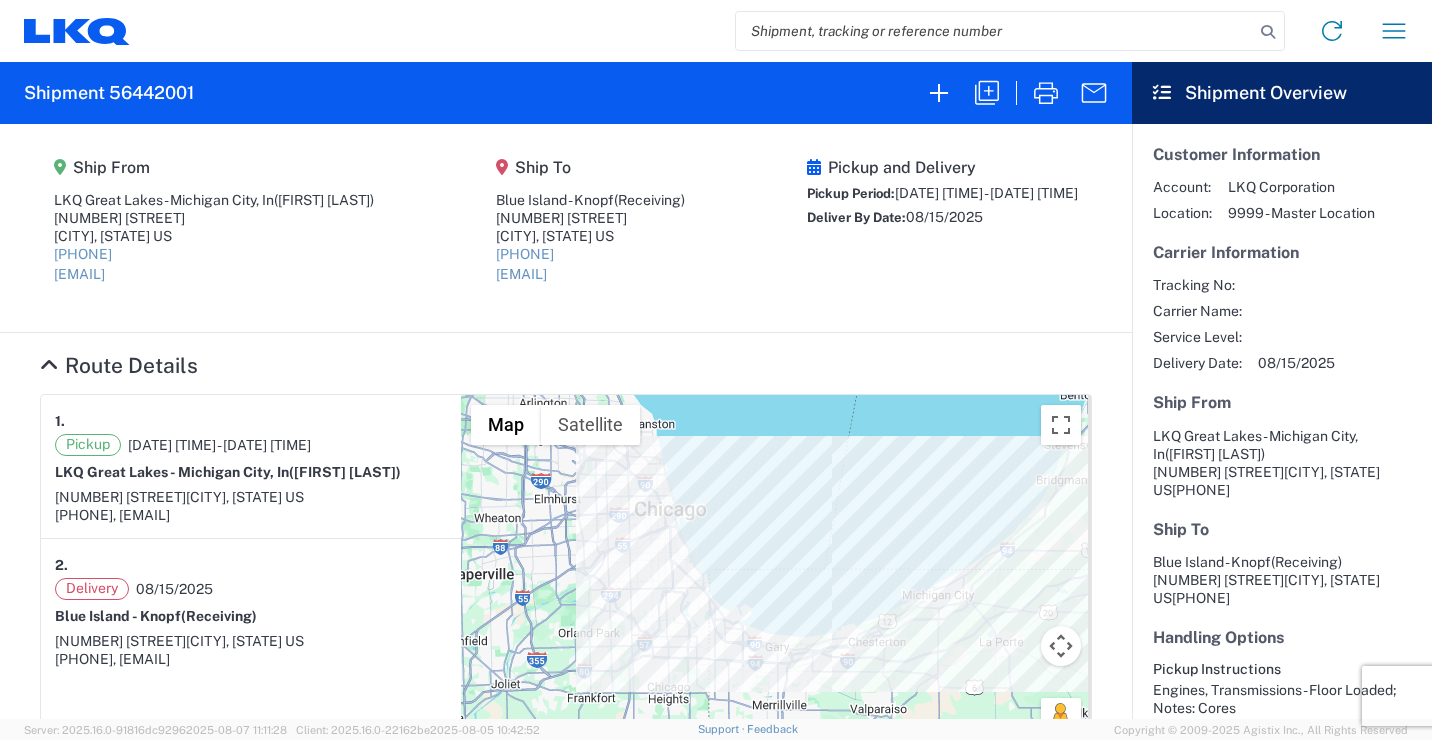 click on "Ship From [COMPANY] - [CITY], [STATE] ([LAST]) [NUMBER] [STREET] [CITY], [STATE] [POSTAL_CODE] US [PHONE] [EMAIL]" 